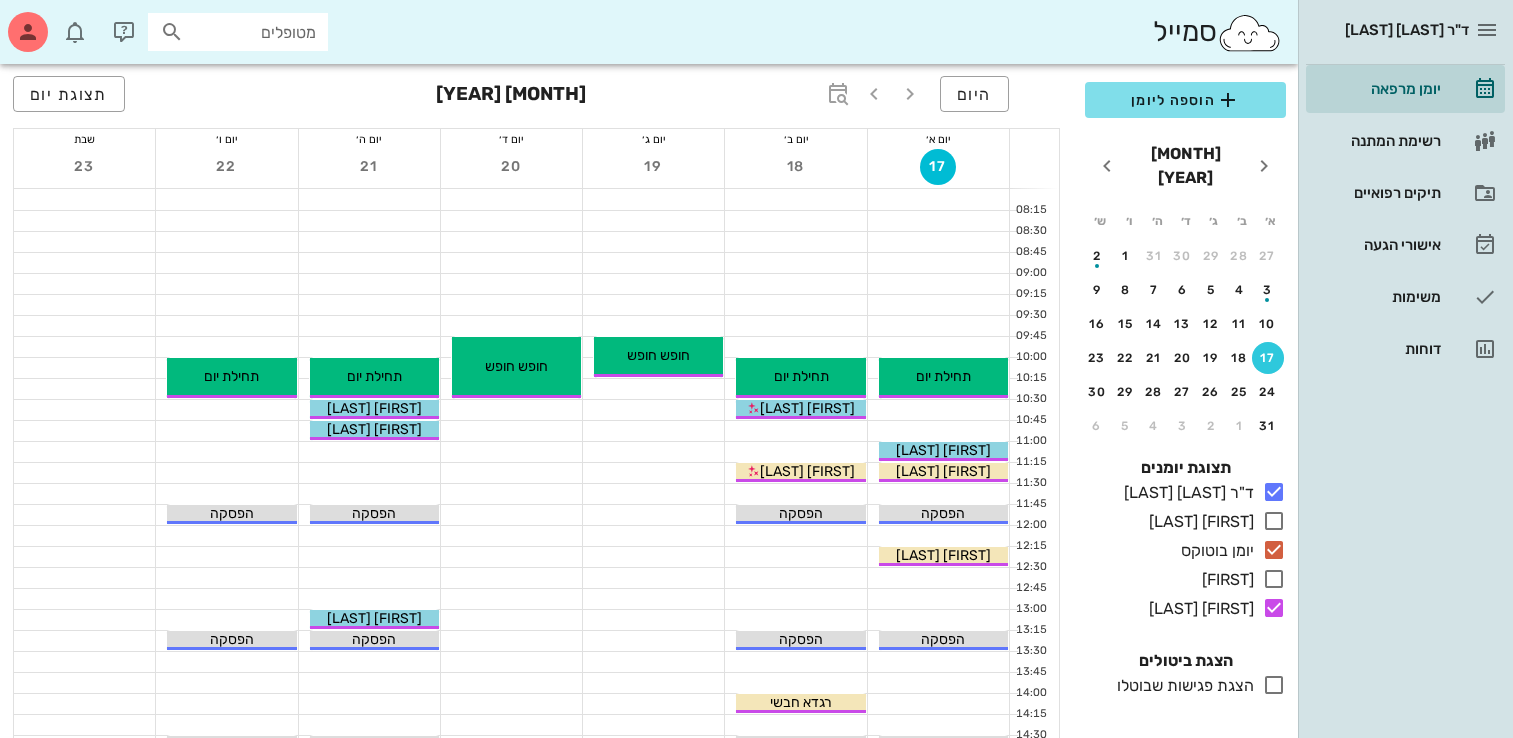 scroll, scrollTop: 0, scrollLeft: 0, axis: both 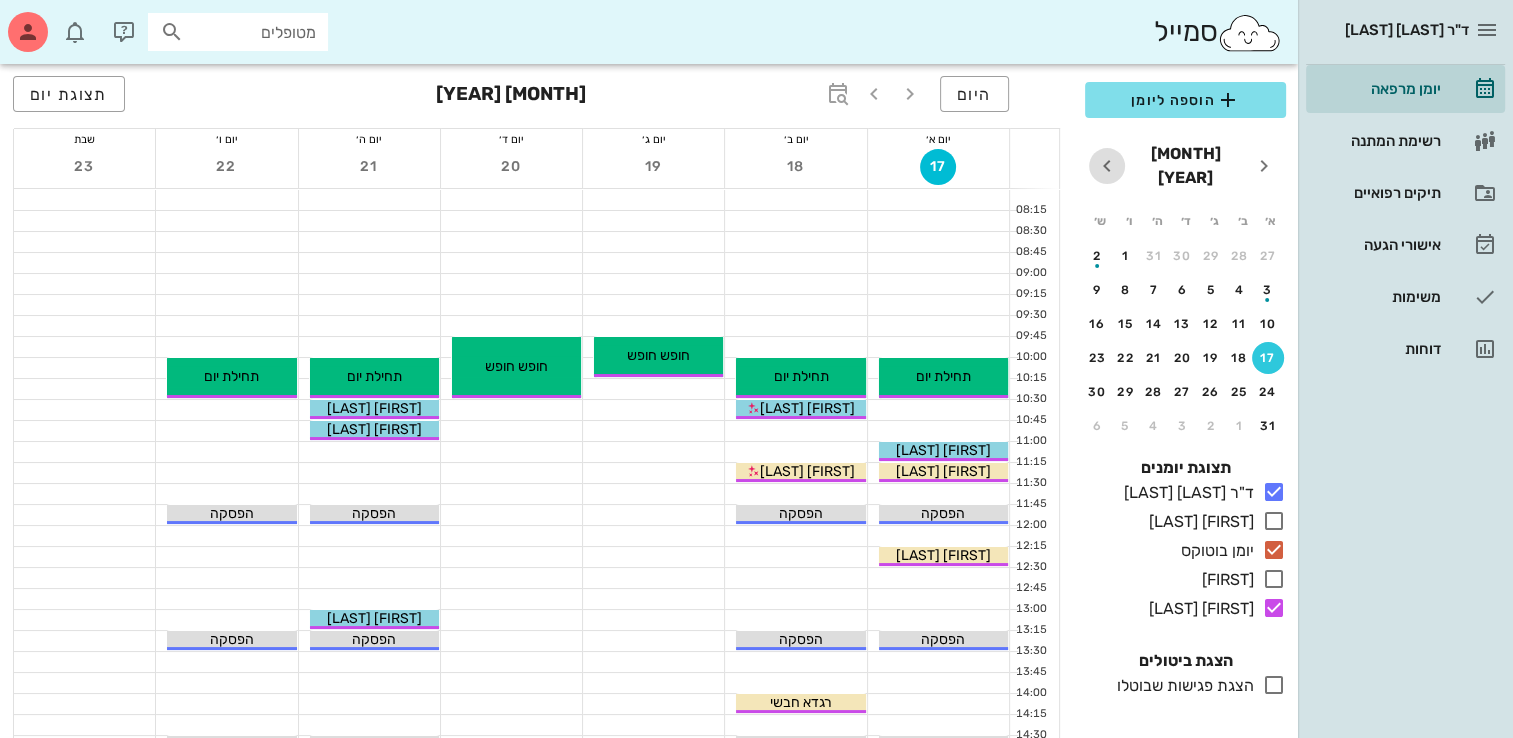 click at bounding box center (1107, 166) 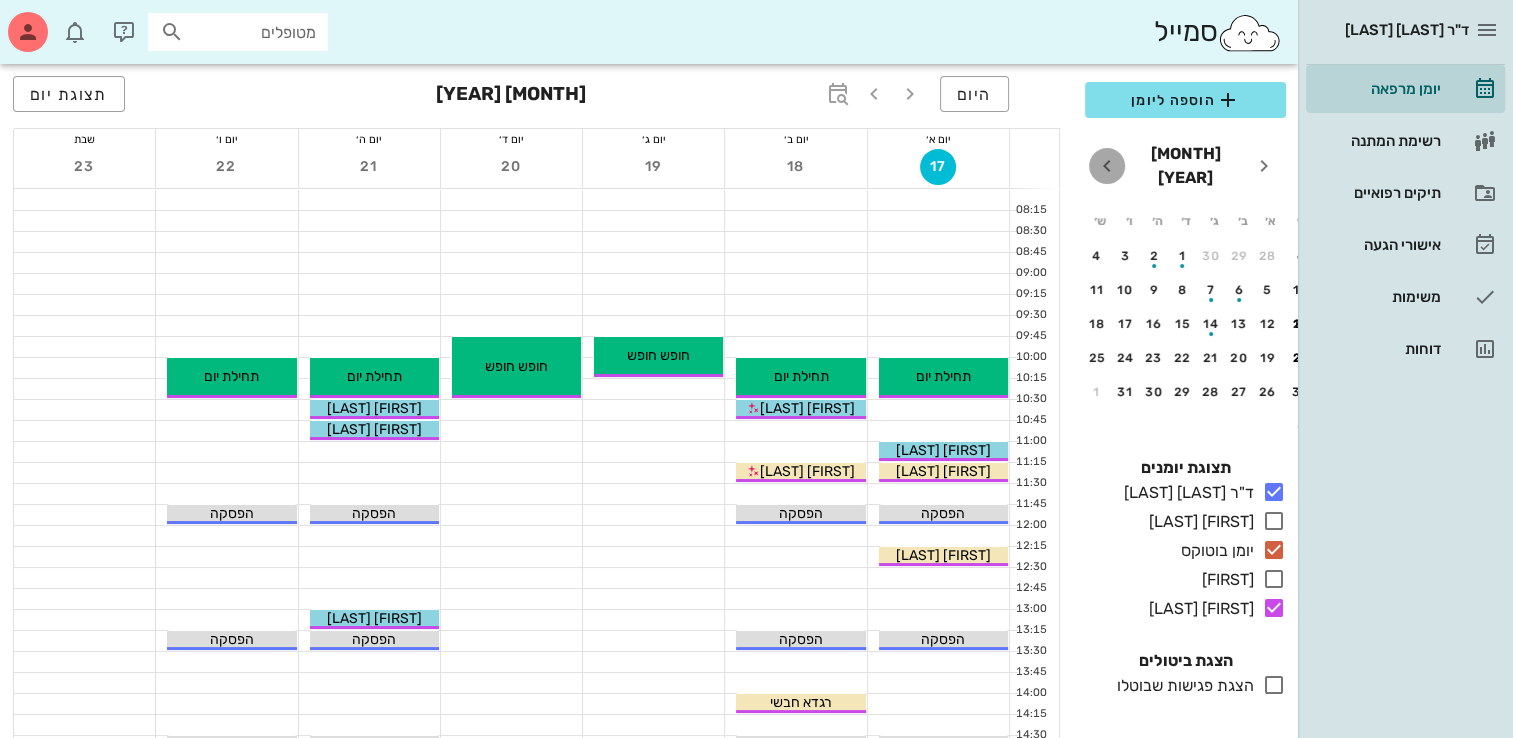 click at bounding box center [1107, 166] 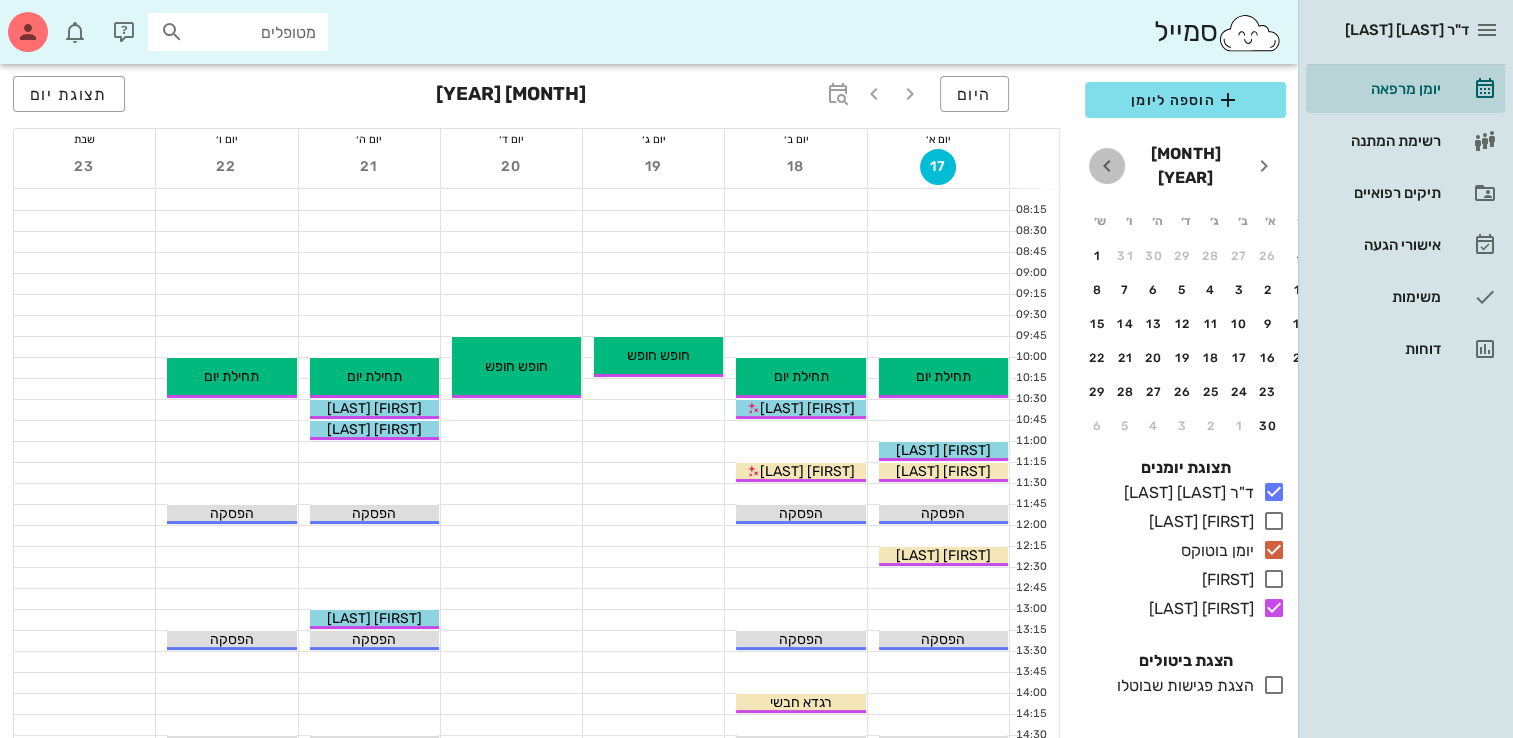 click at bounding box center [1107, 166] 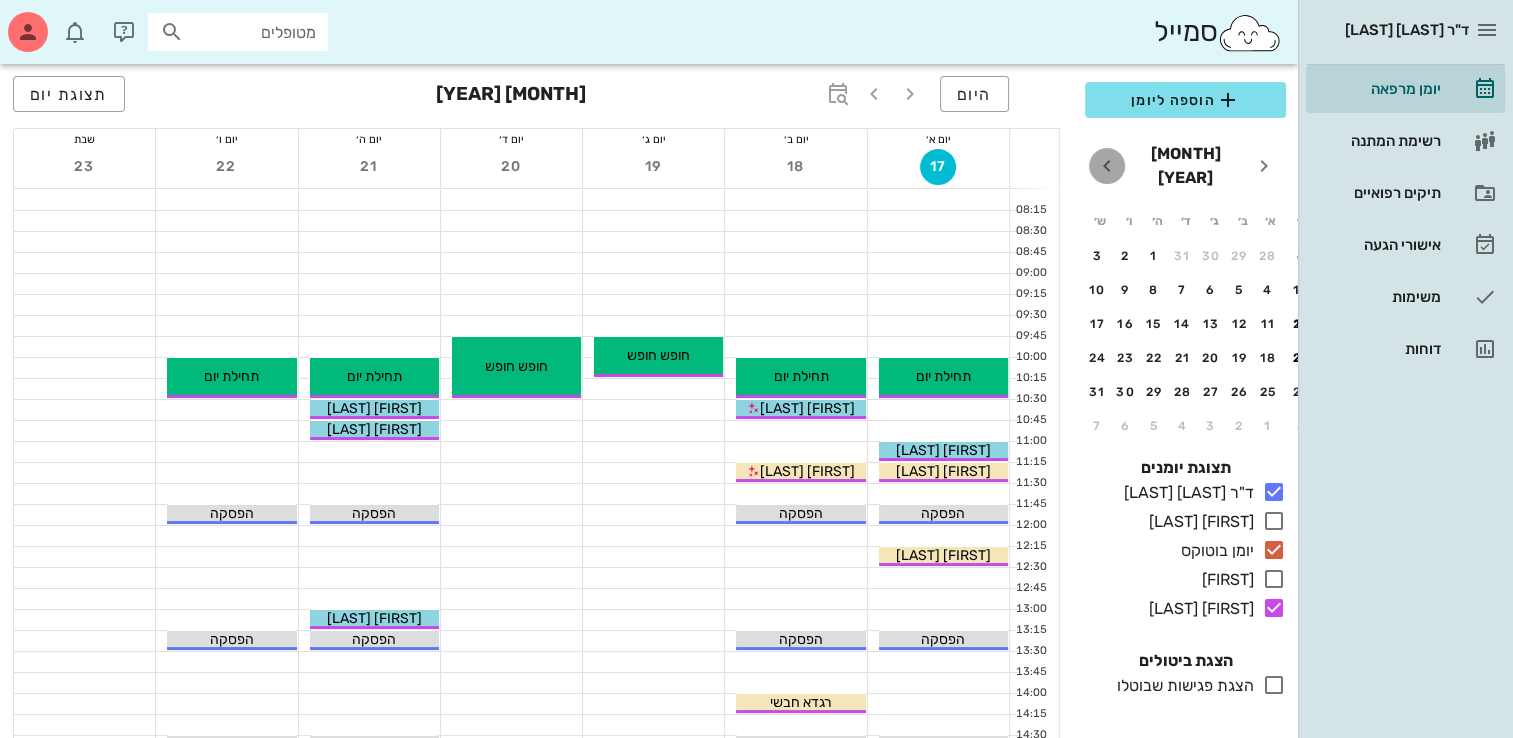 click at bounding box center (1107, 166) 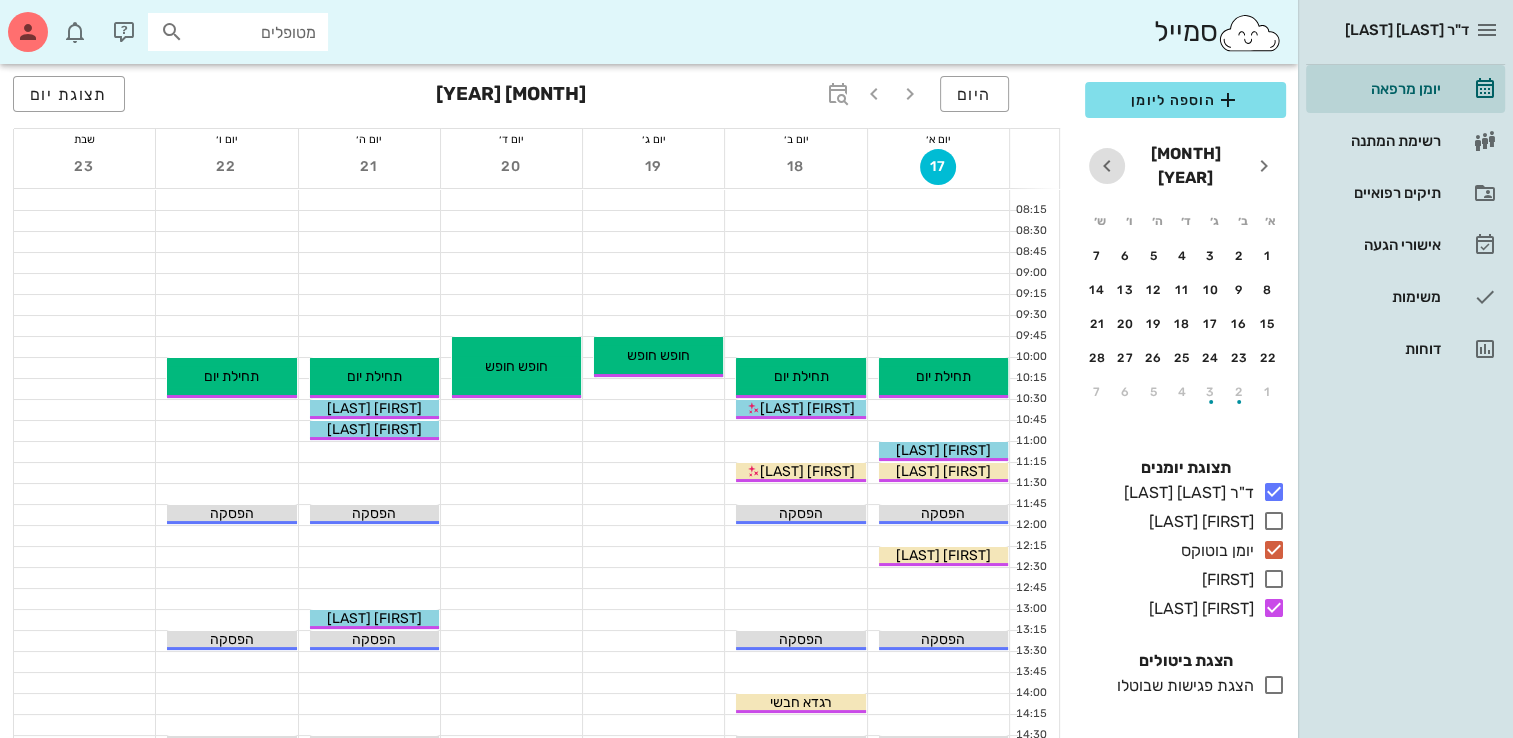 click at bounding box center (1107, 166) 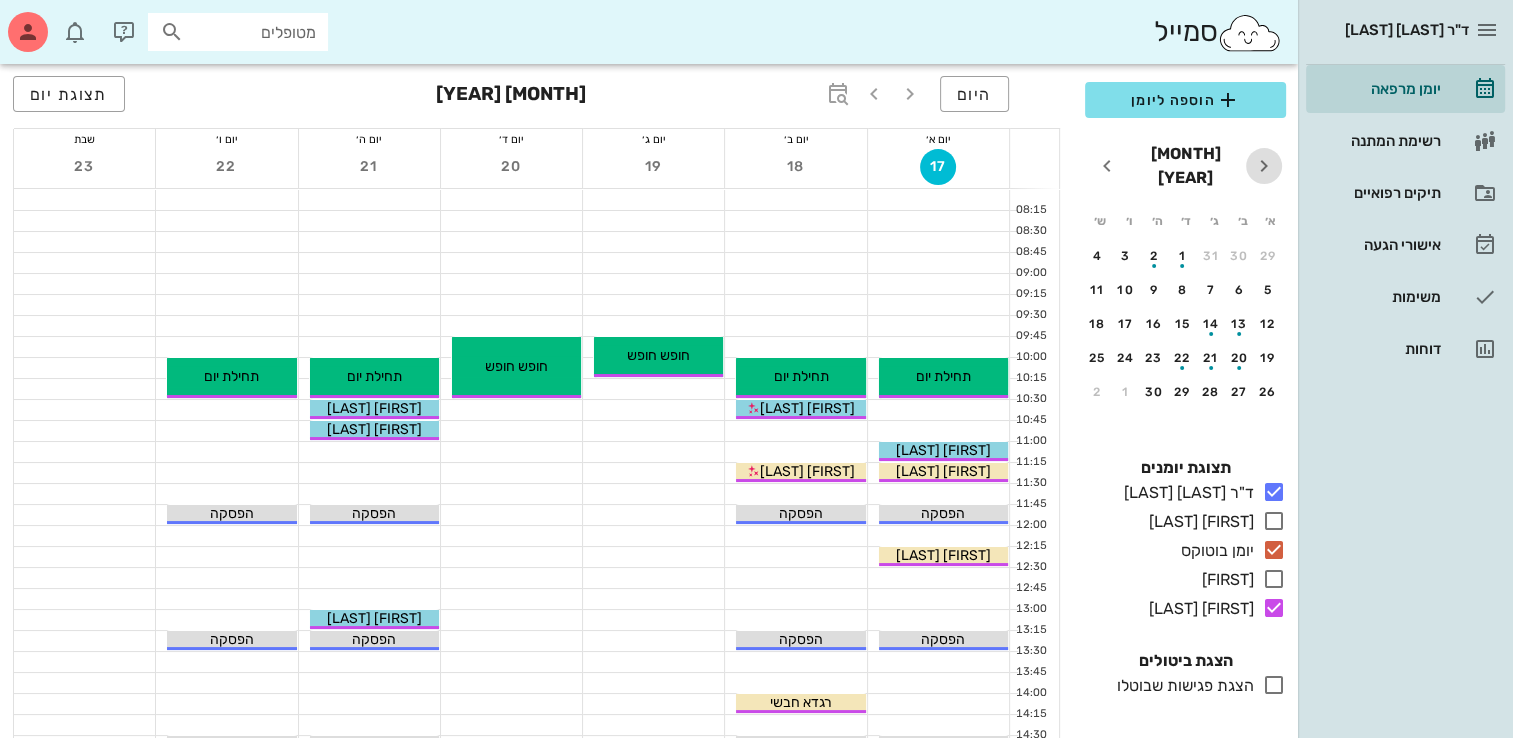 click at bounding box center (1264, 166) 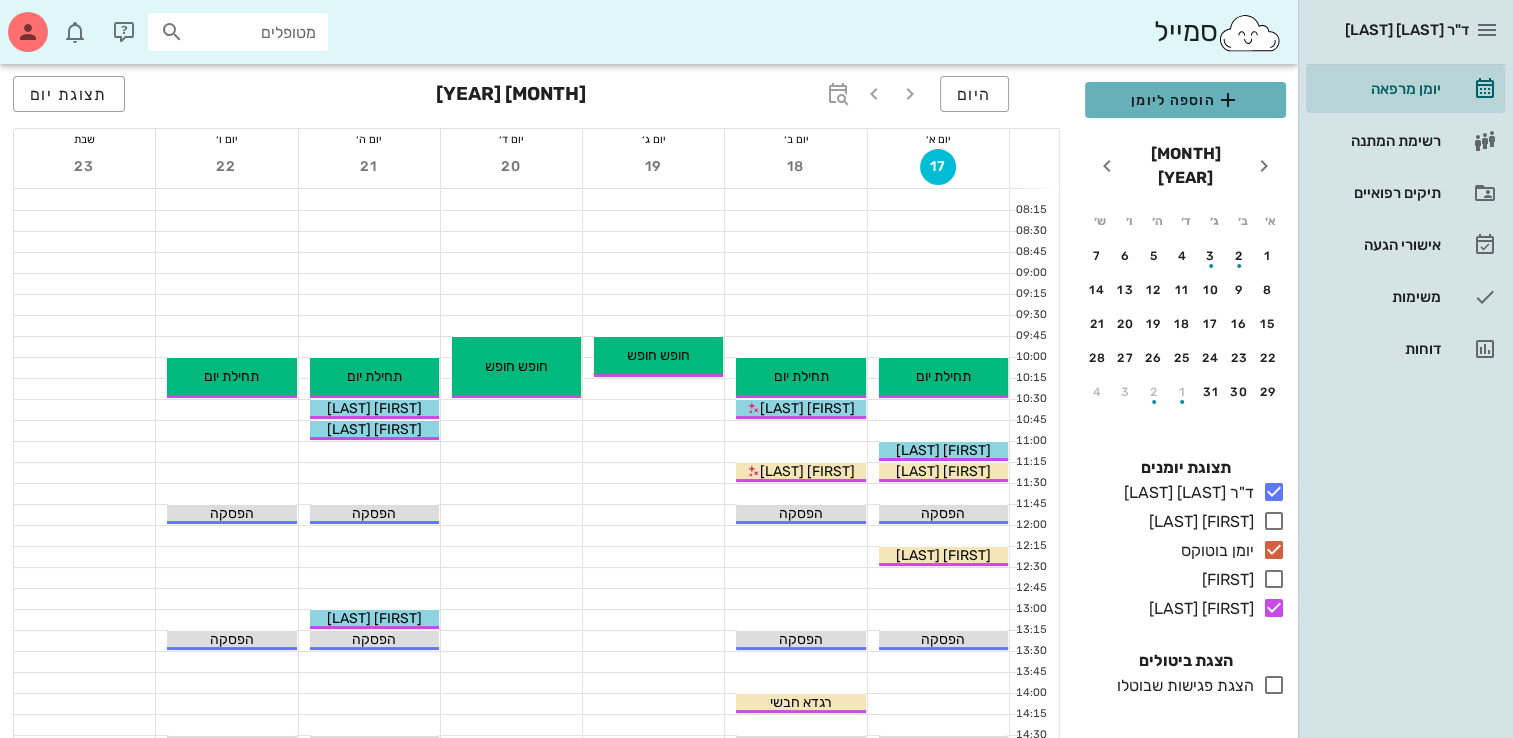 click on "הוספה ליומן" at bounding box center (1185, 100) 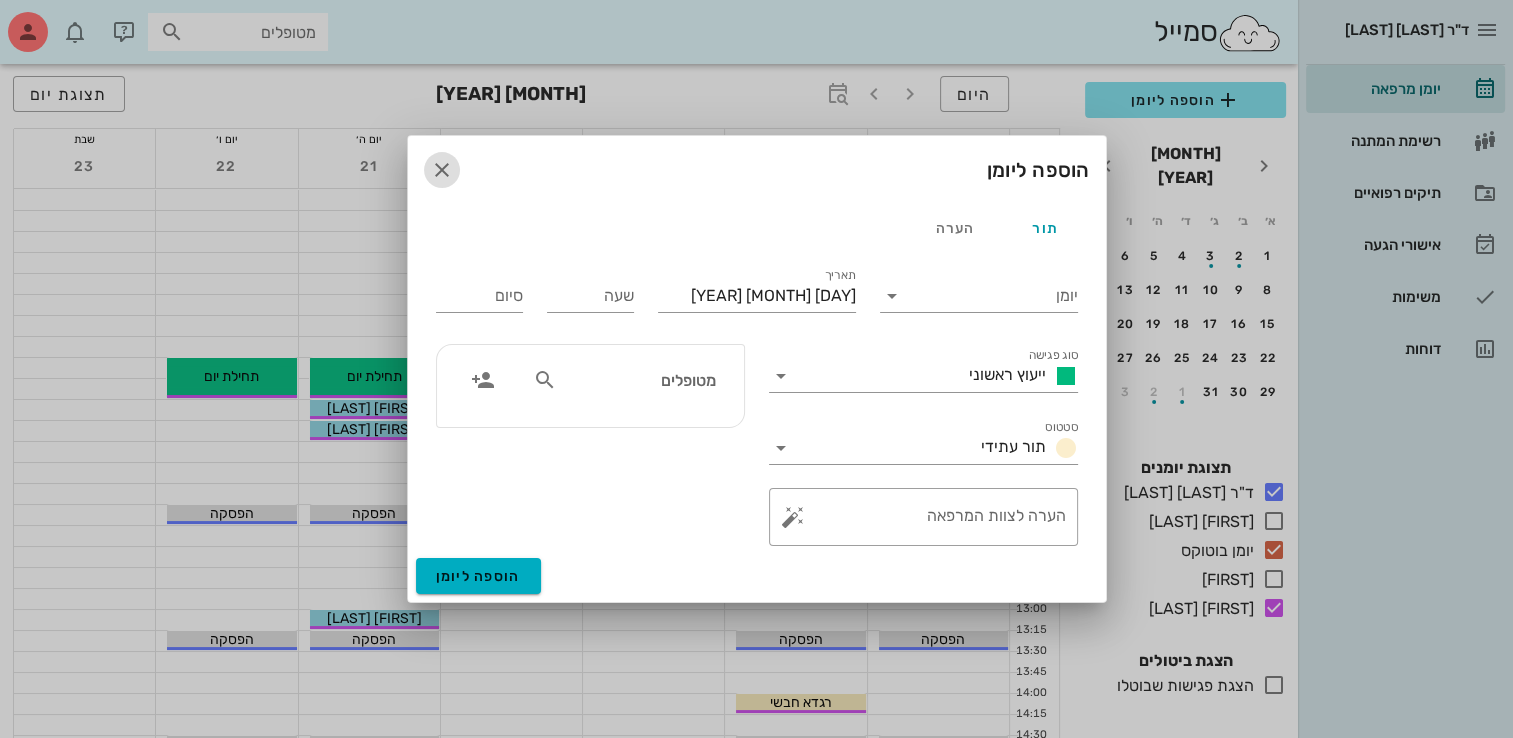 click at bounding box center [442, 170] 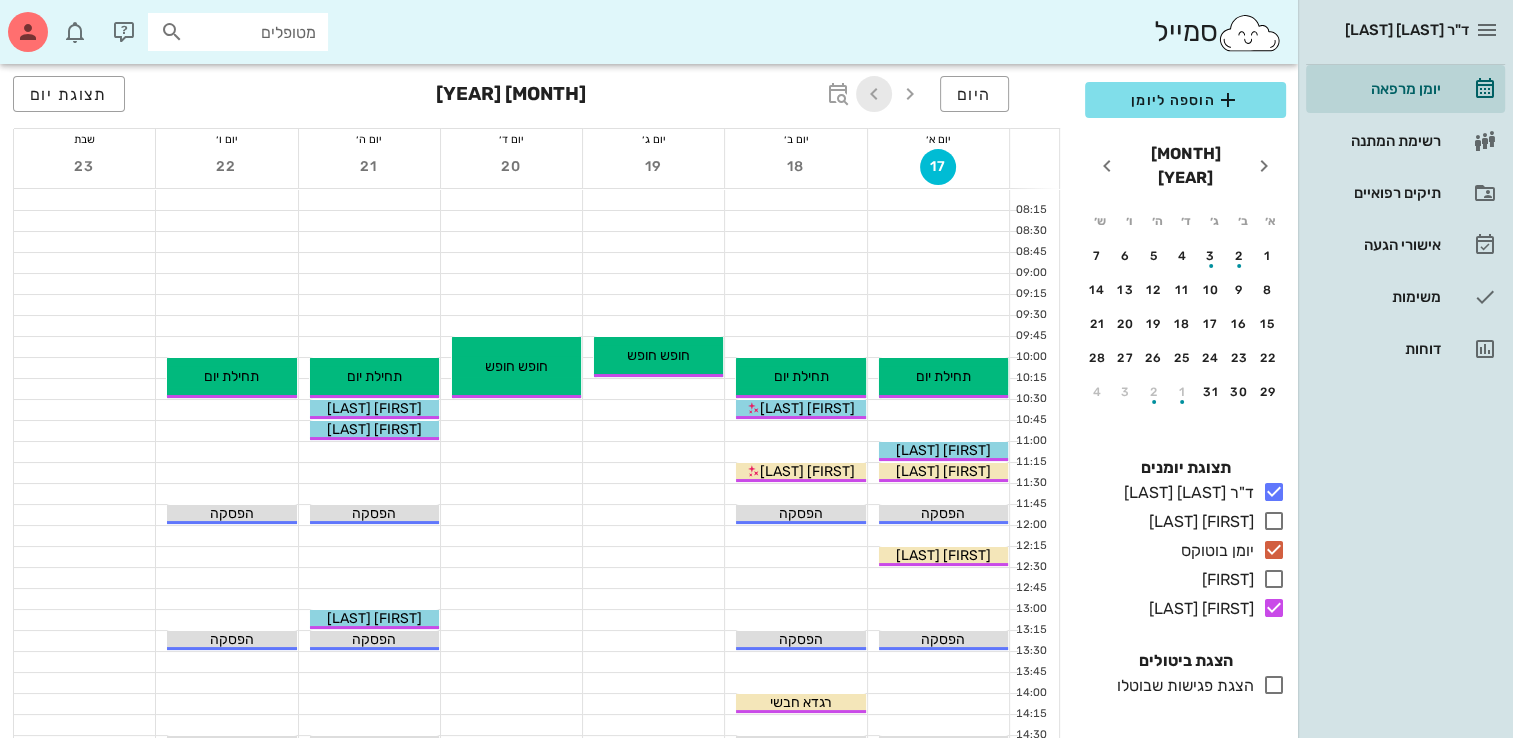 click at bounding box center (874, 94) 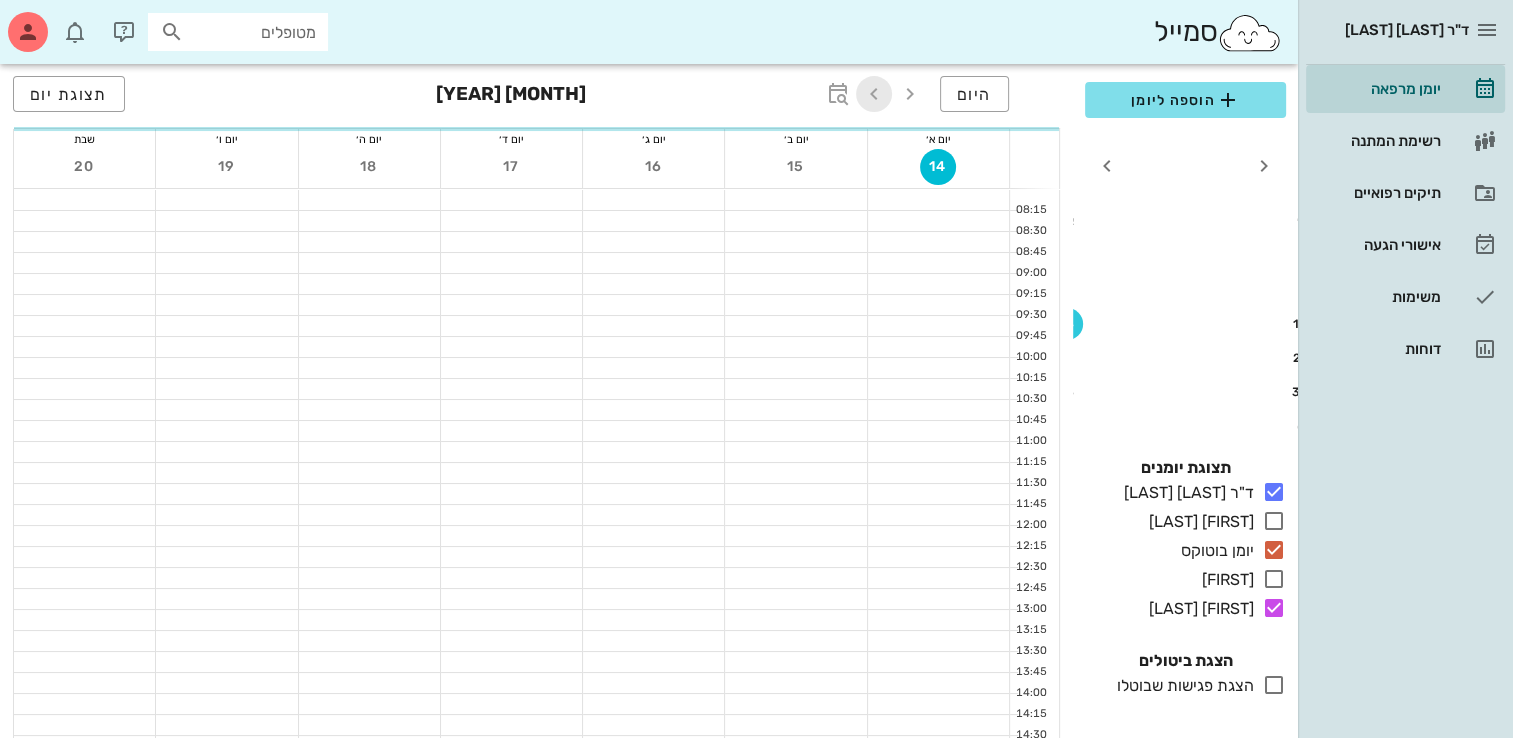 click at bounding box center [874, 94] 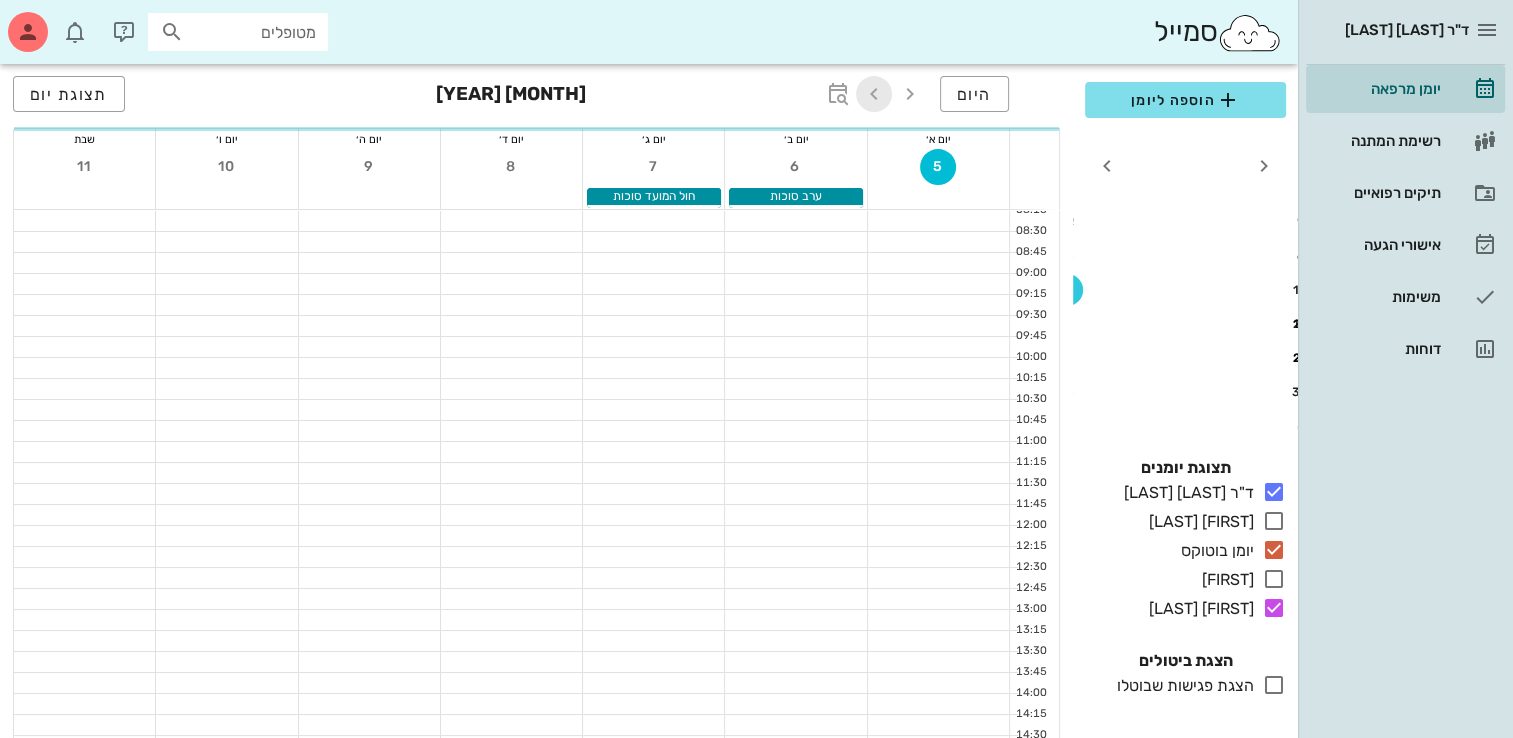 click at bounding box center (874, 94) 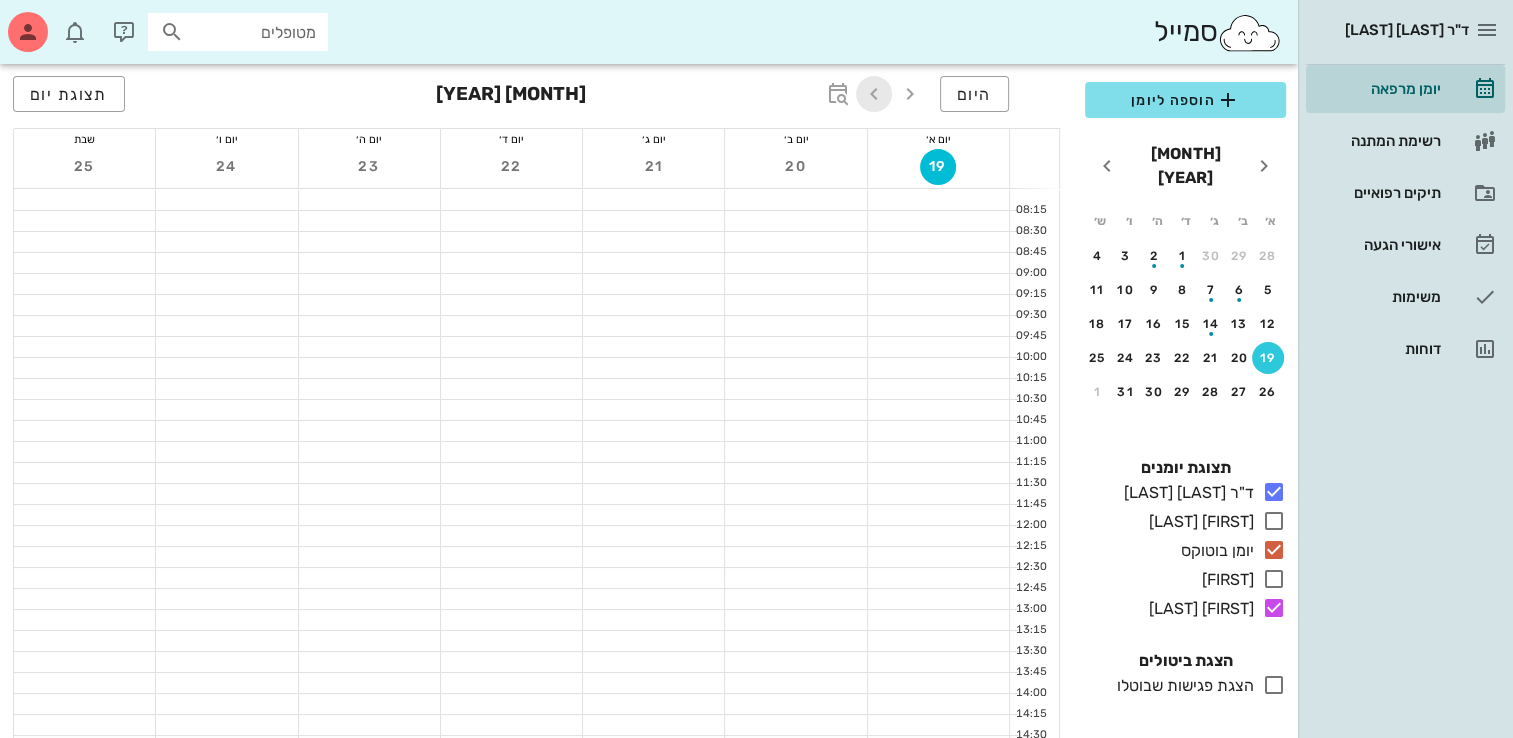 click at bounding box center (874, 94) 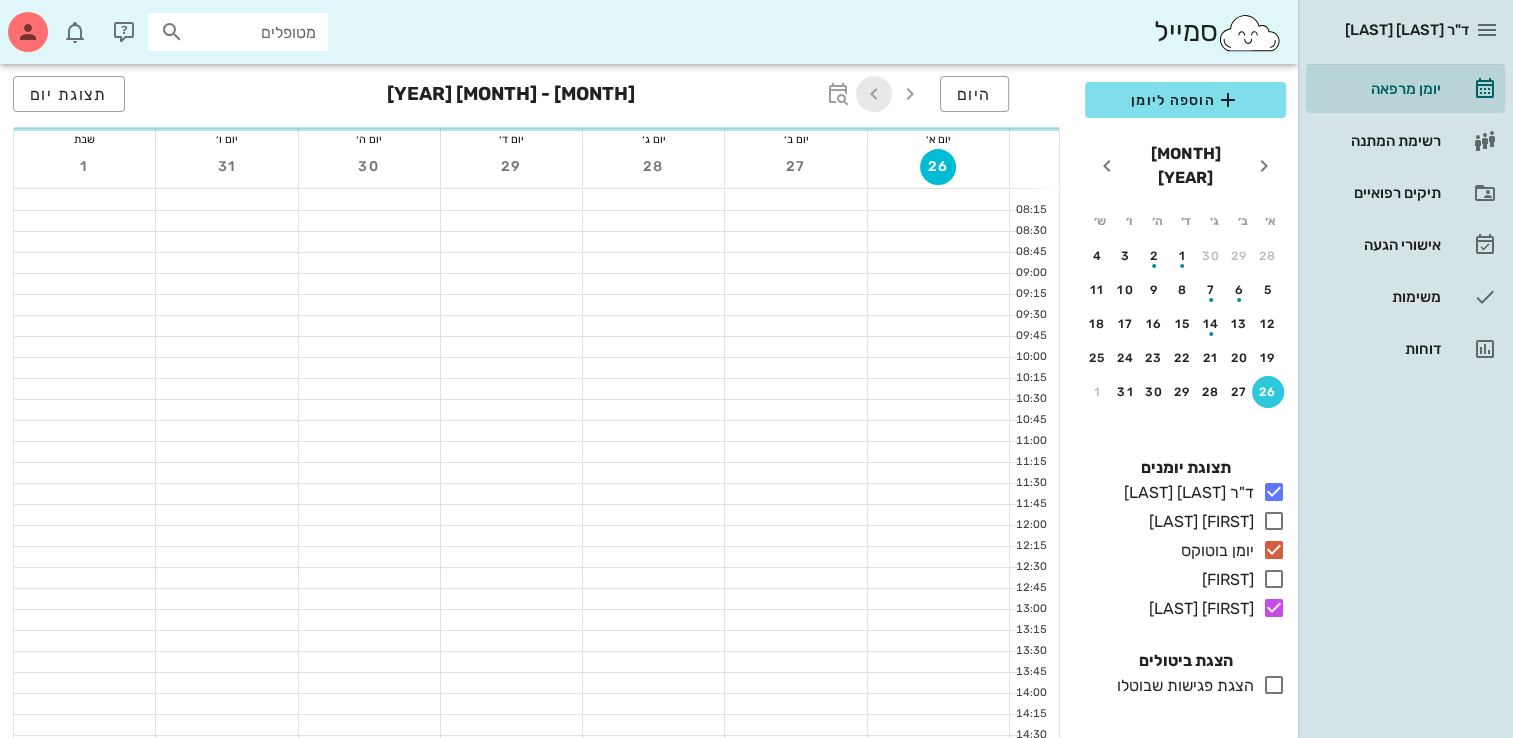 click at bounding box center [874, 94] 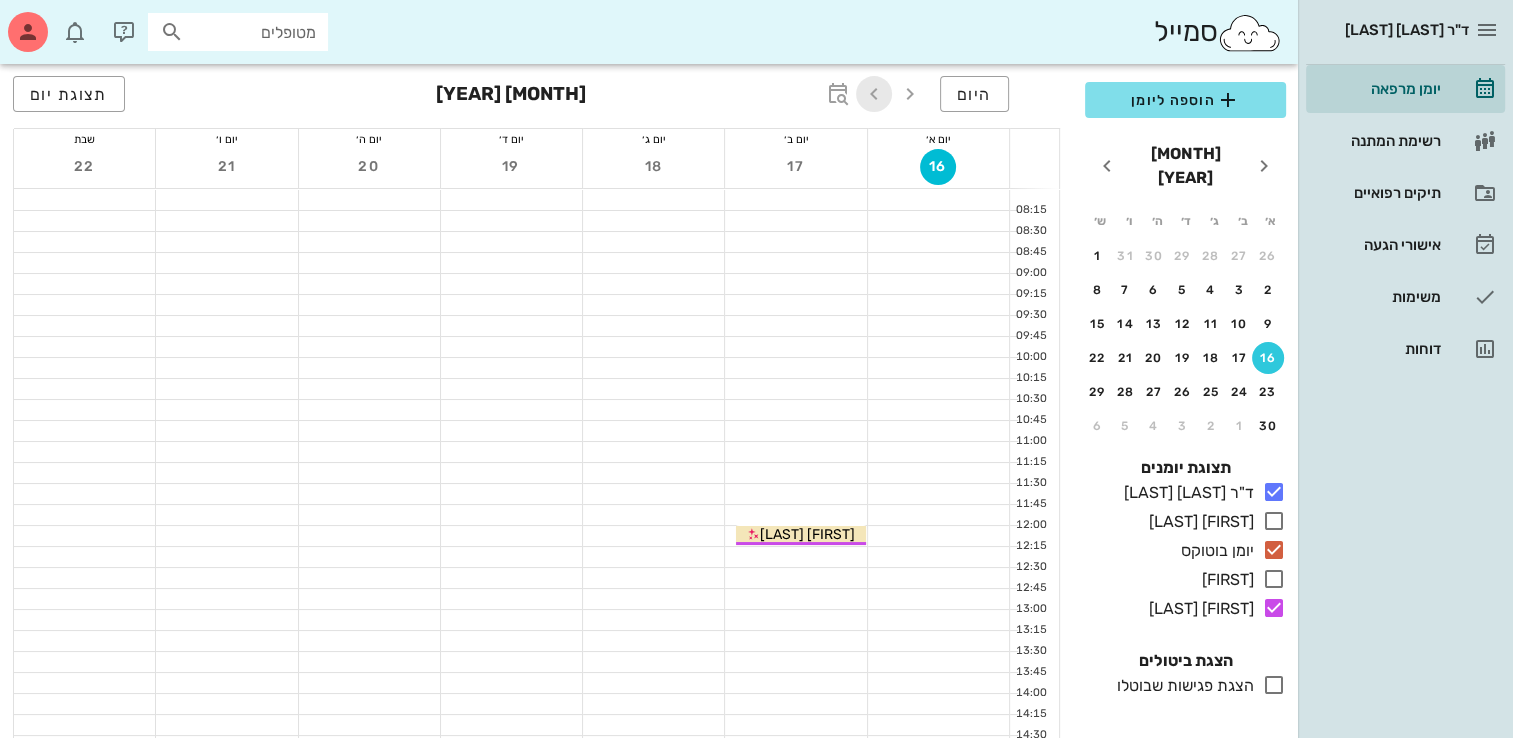 click at bounding box center (874, 94) 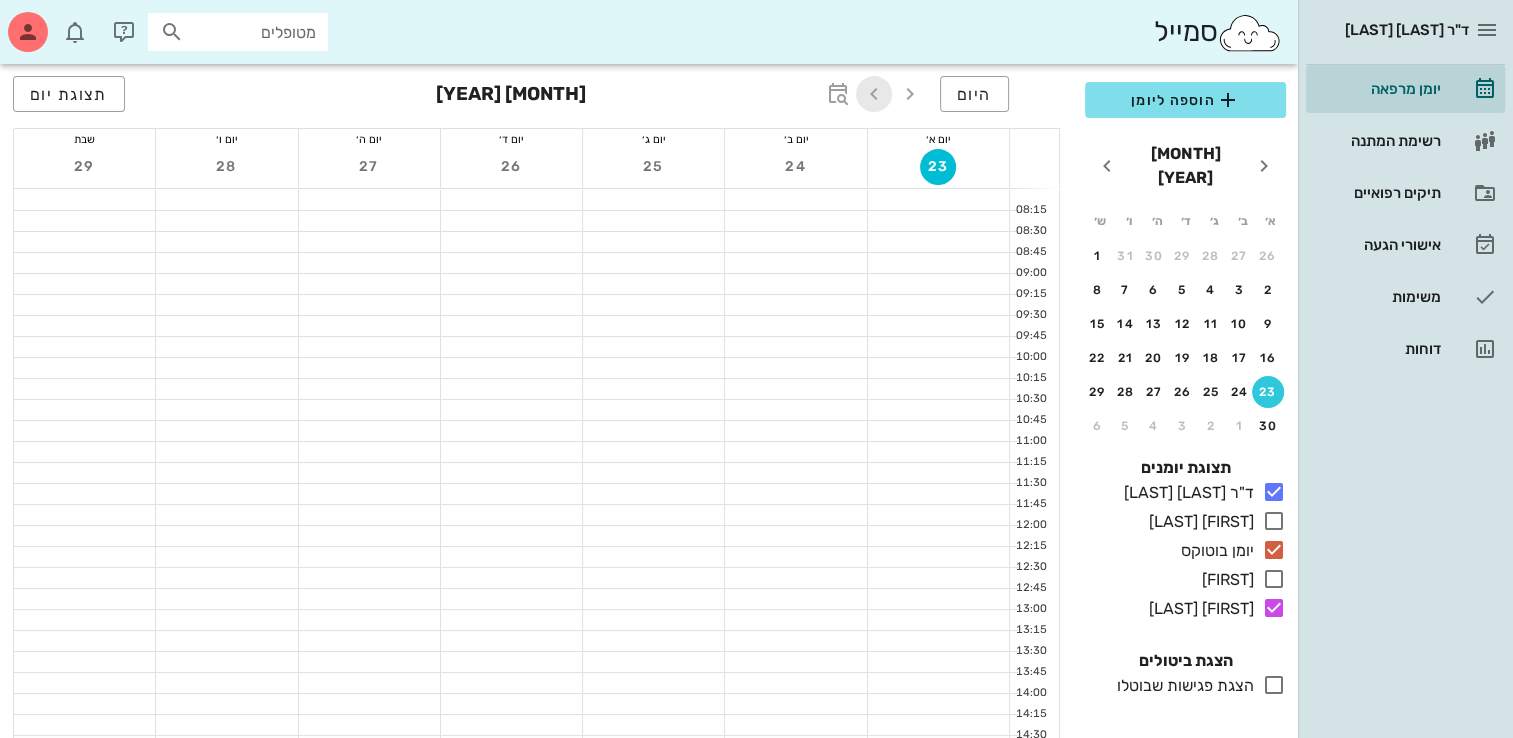 click at bounding box center [874, 94] 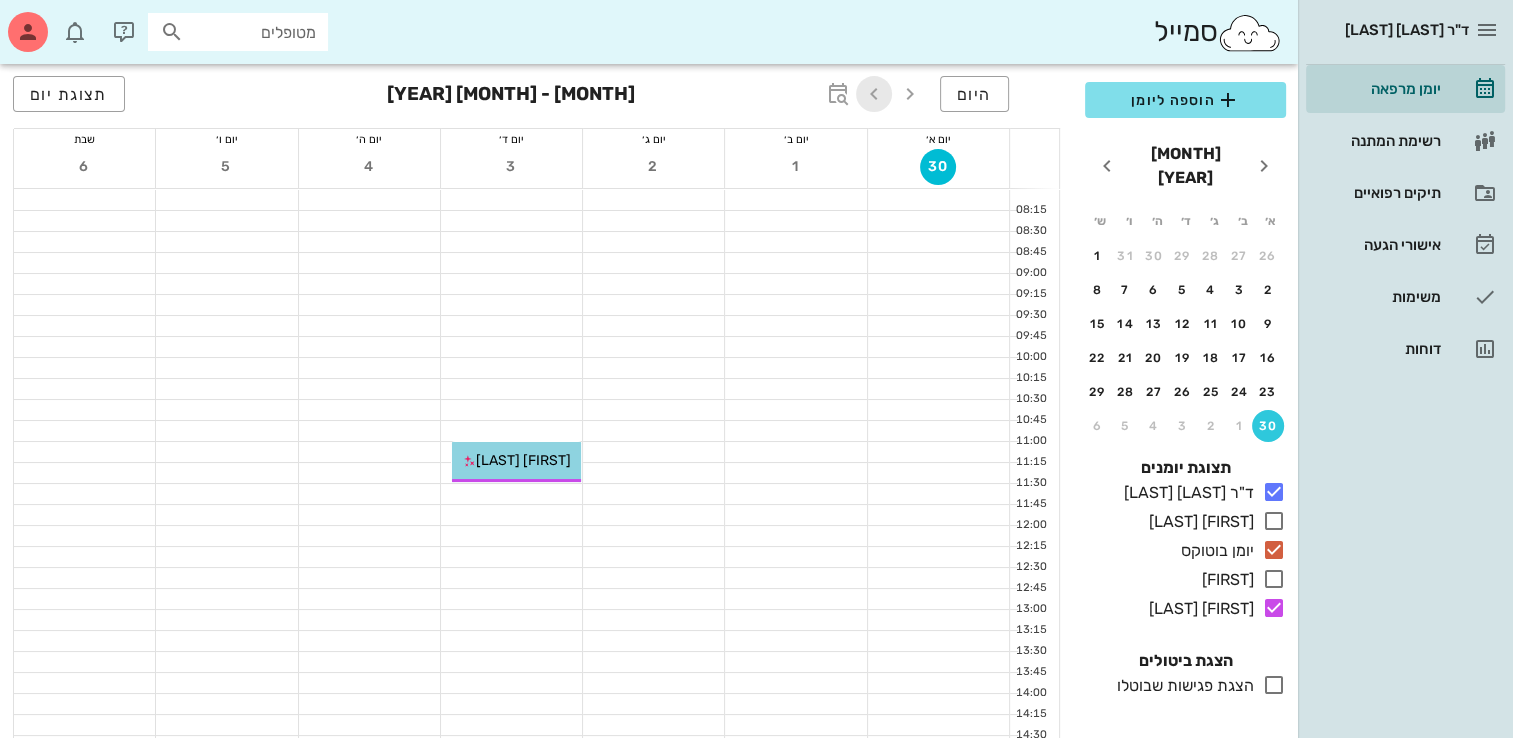 click at bounding box center [874, 94] 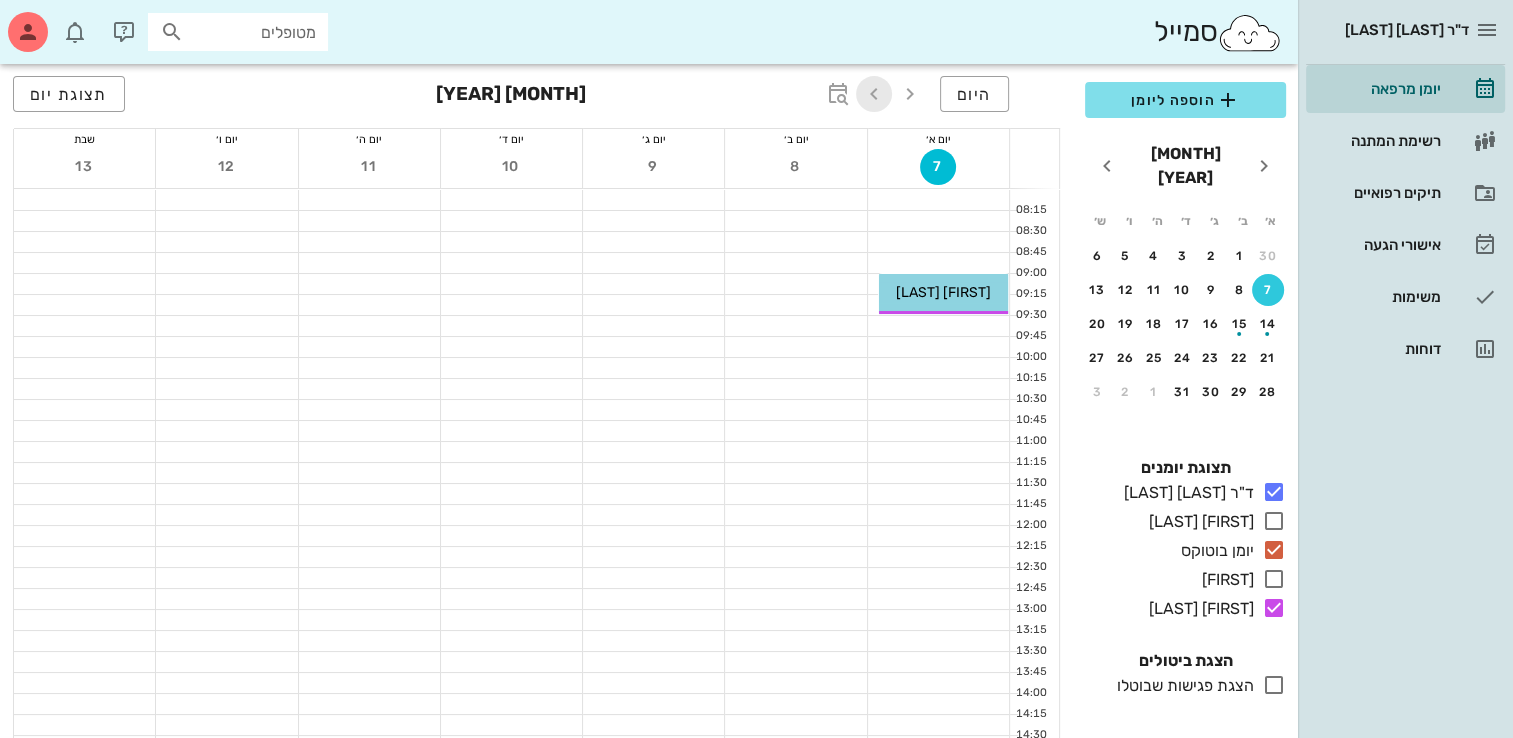 click at bounding box center (874, 94) 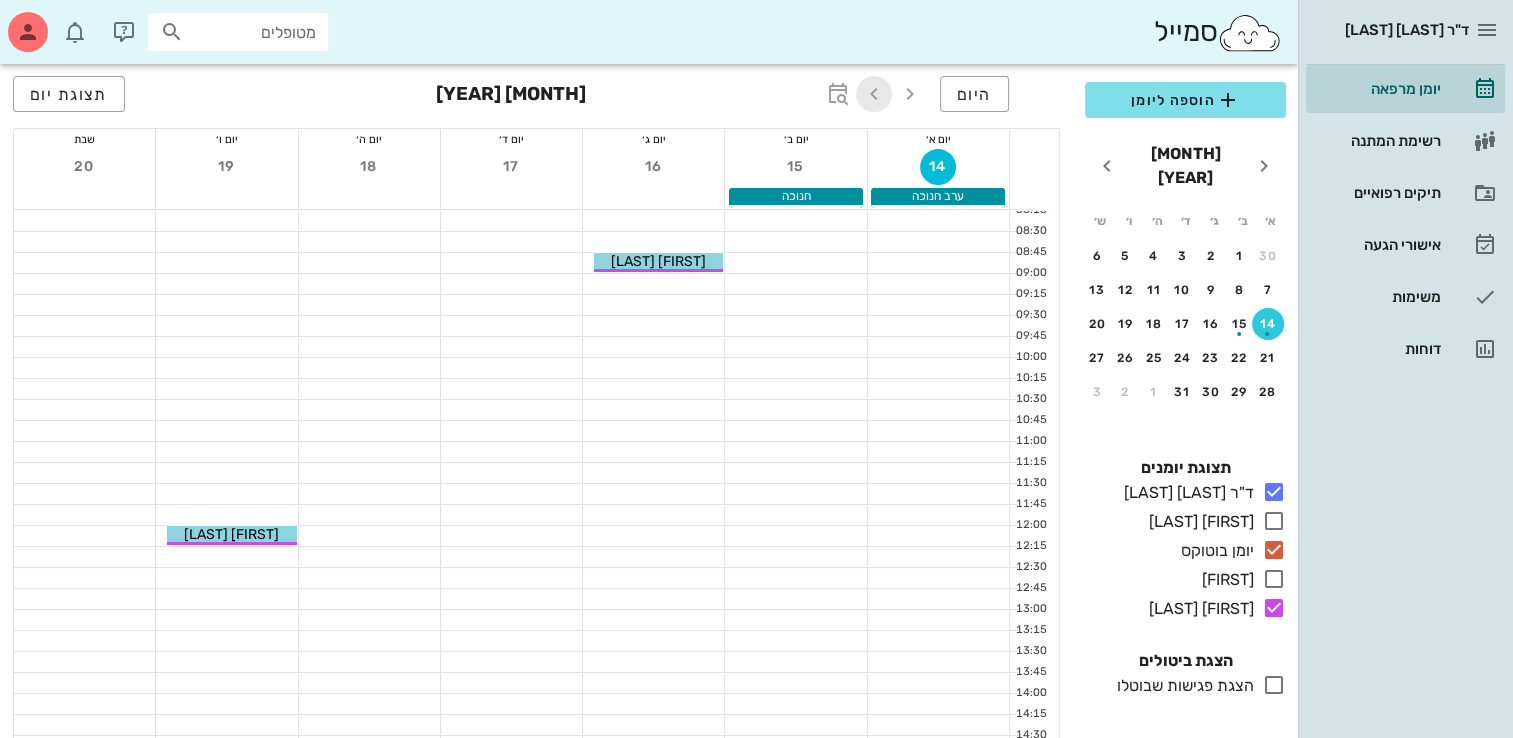 click at bounding box center [874, 94] 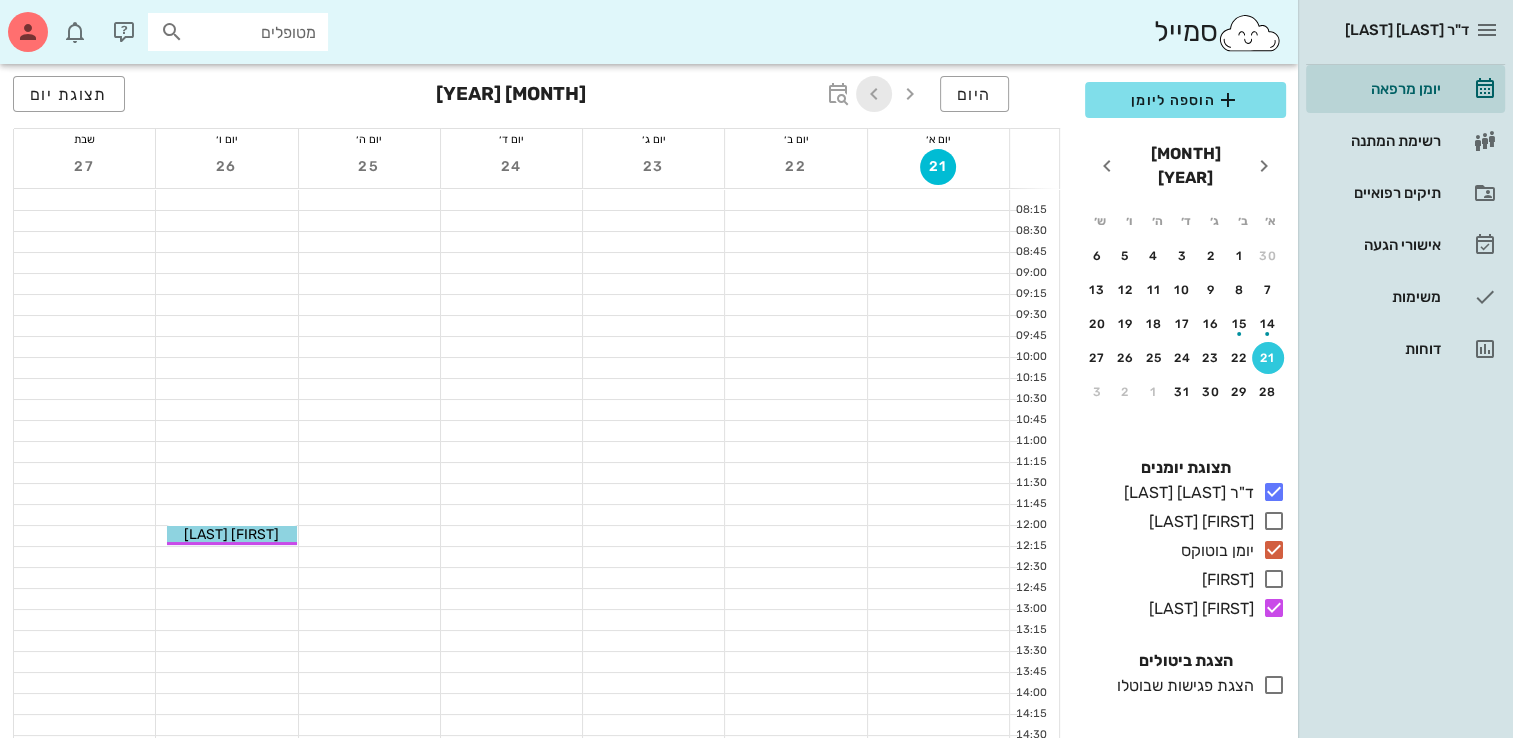 click at bounding box center (874, 94) 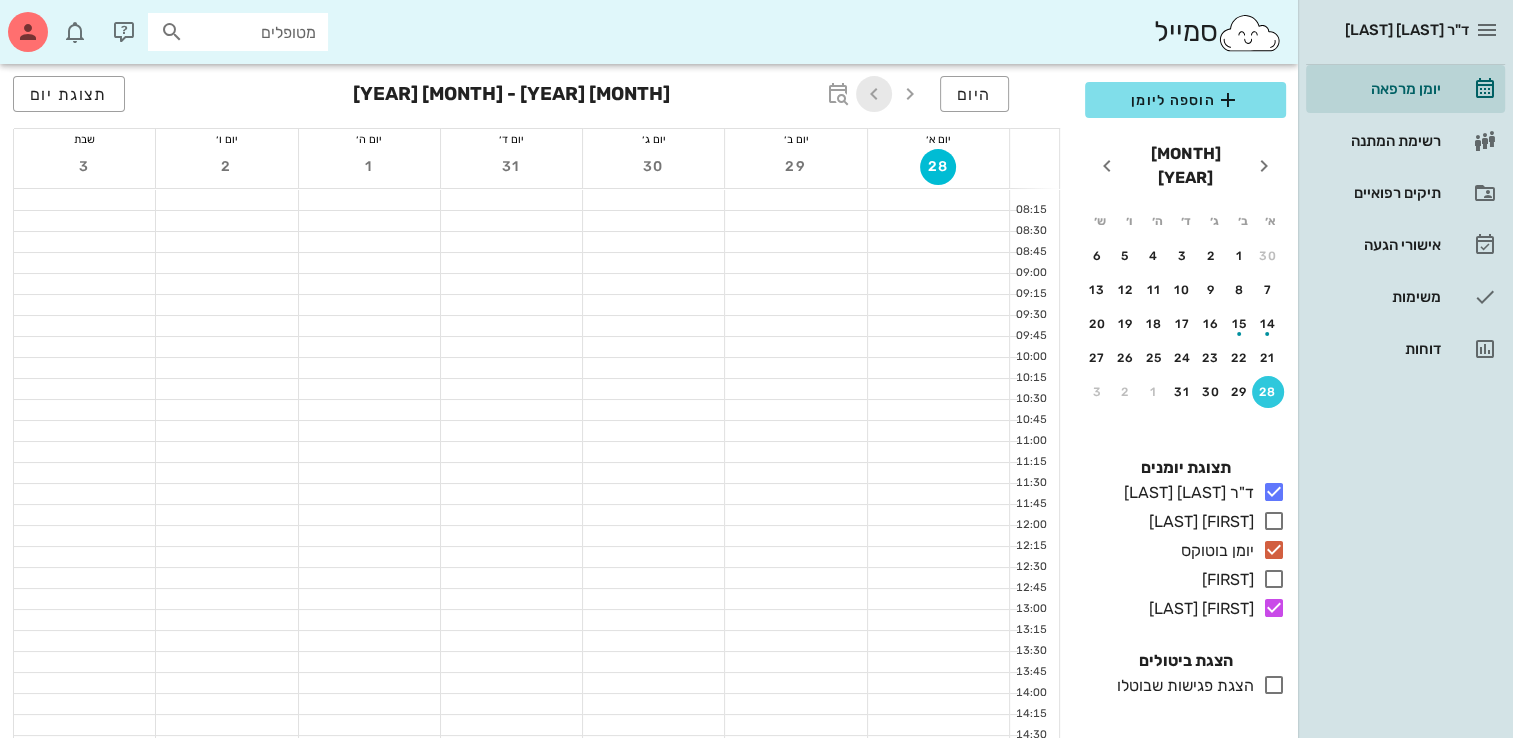 click at bounding box center (874, 94) 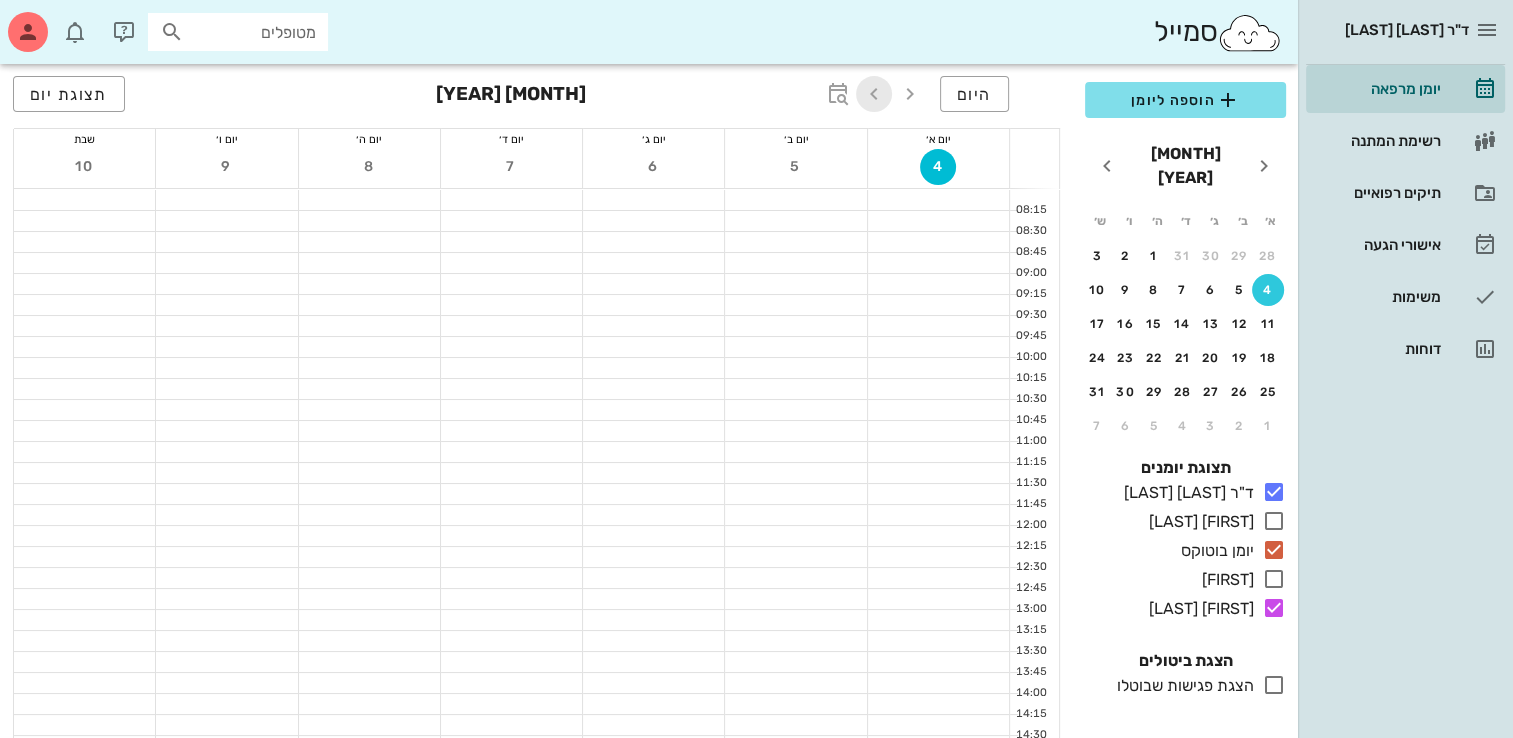 click at bounding box center [874, 94] 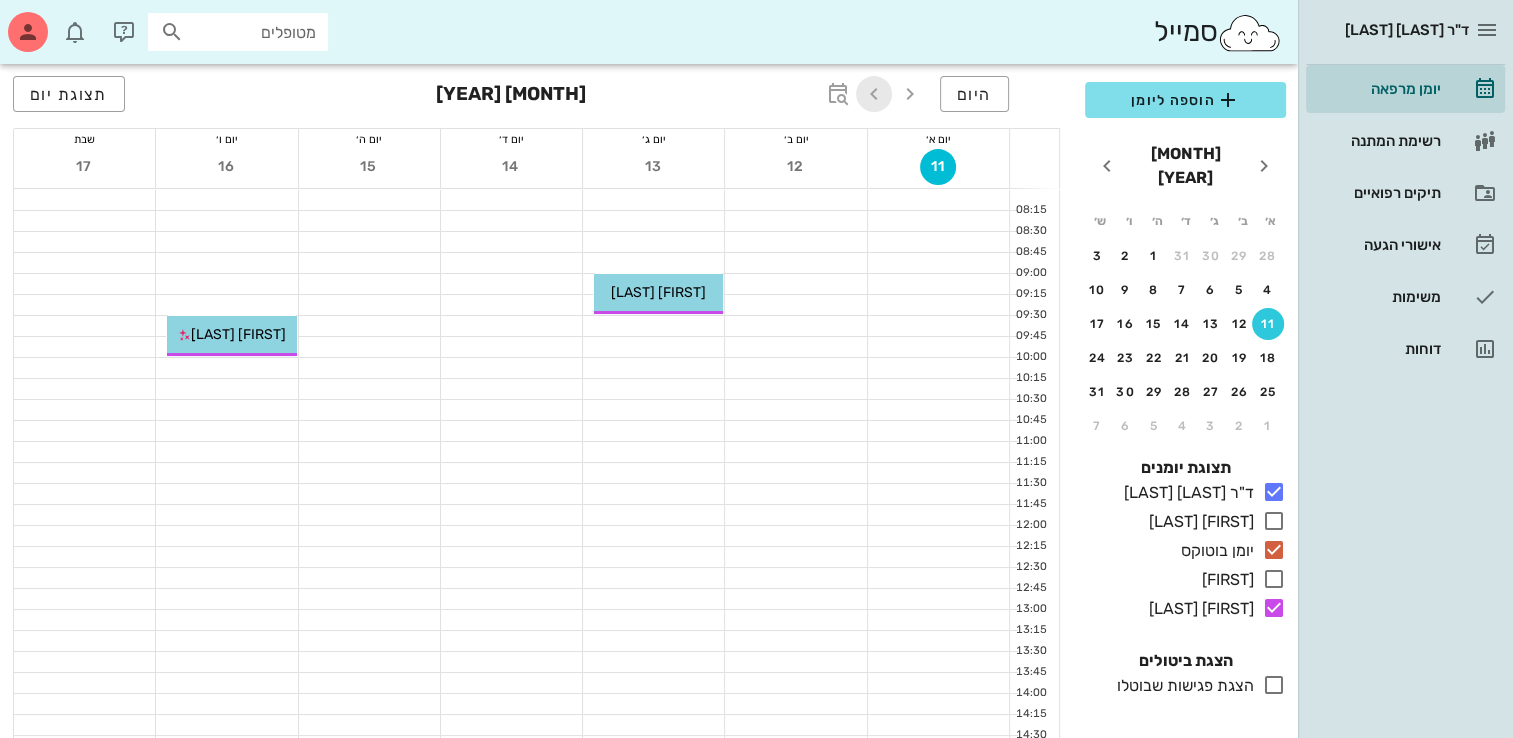 click at bounding box center (874, 94) 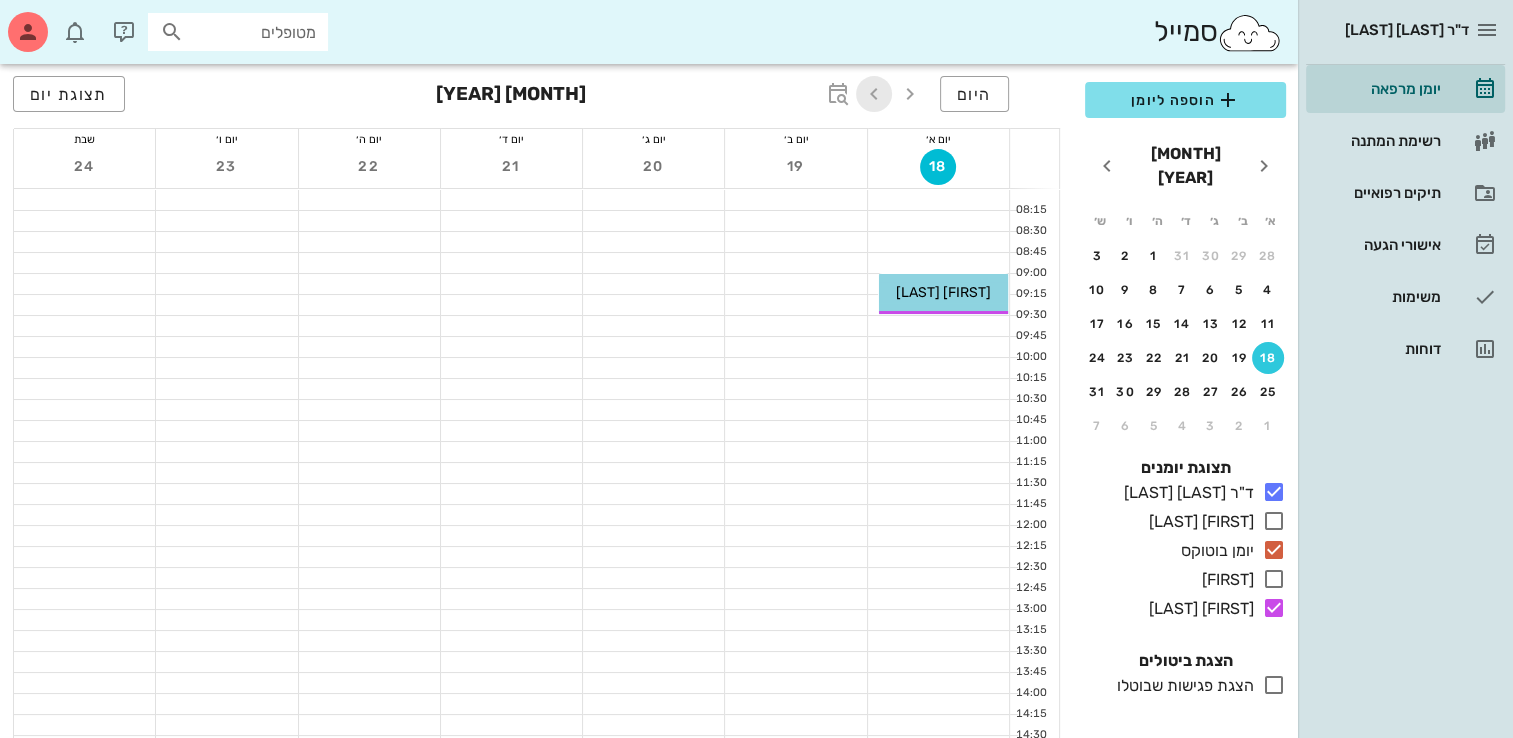 click at bounding box center [874, 94] 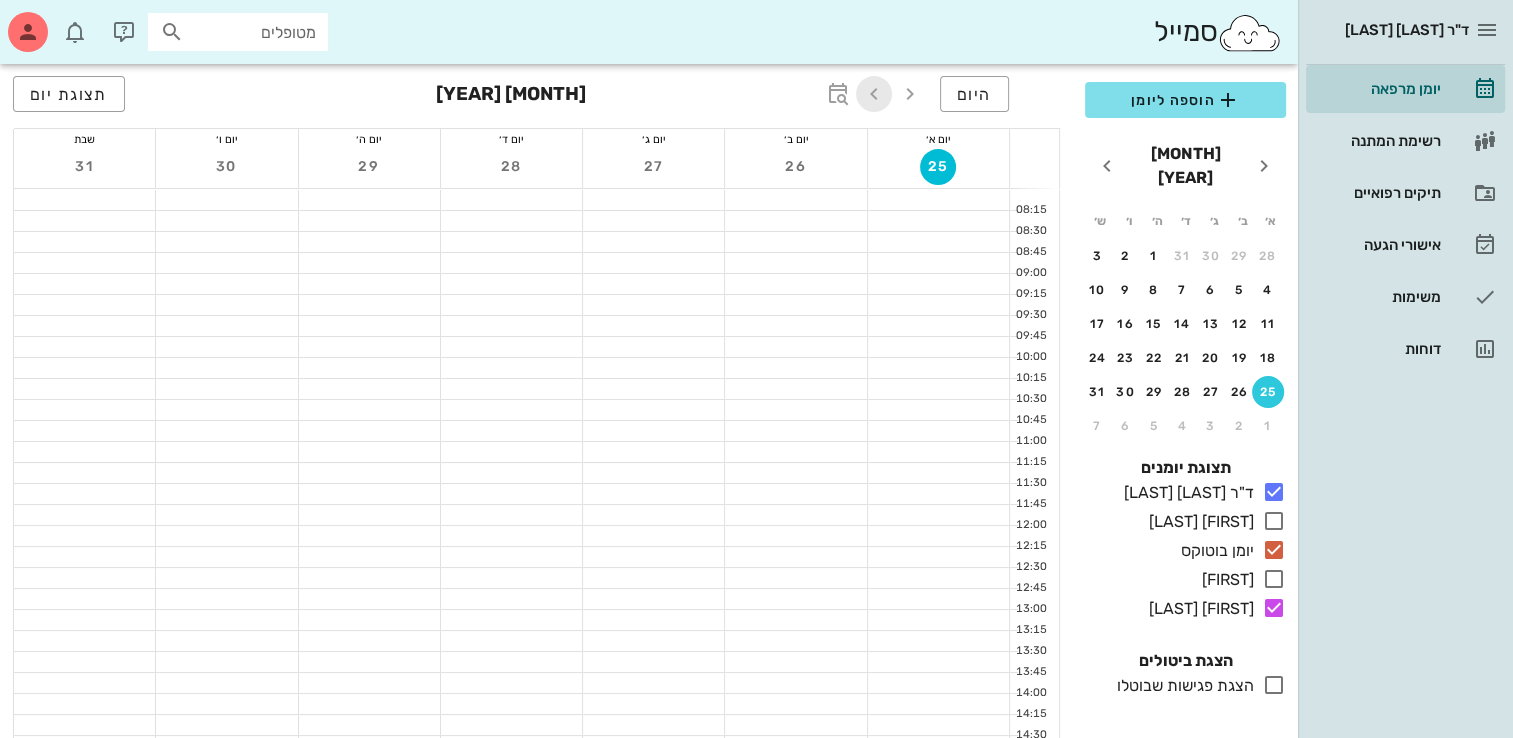click at bounding box center (874, 94) 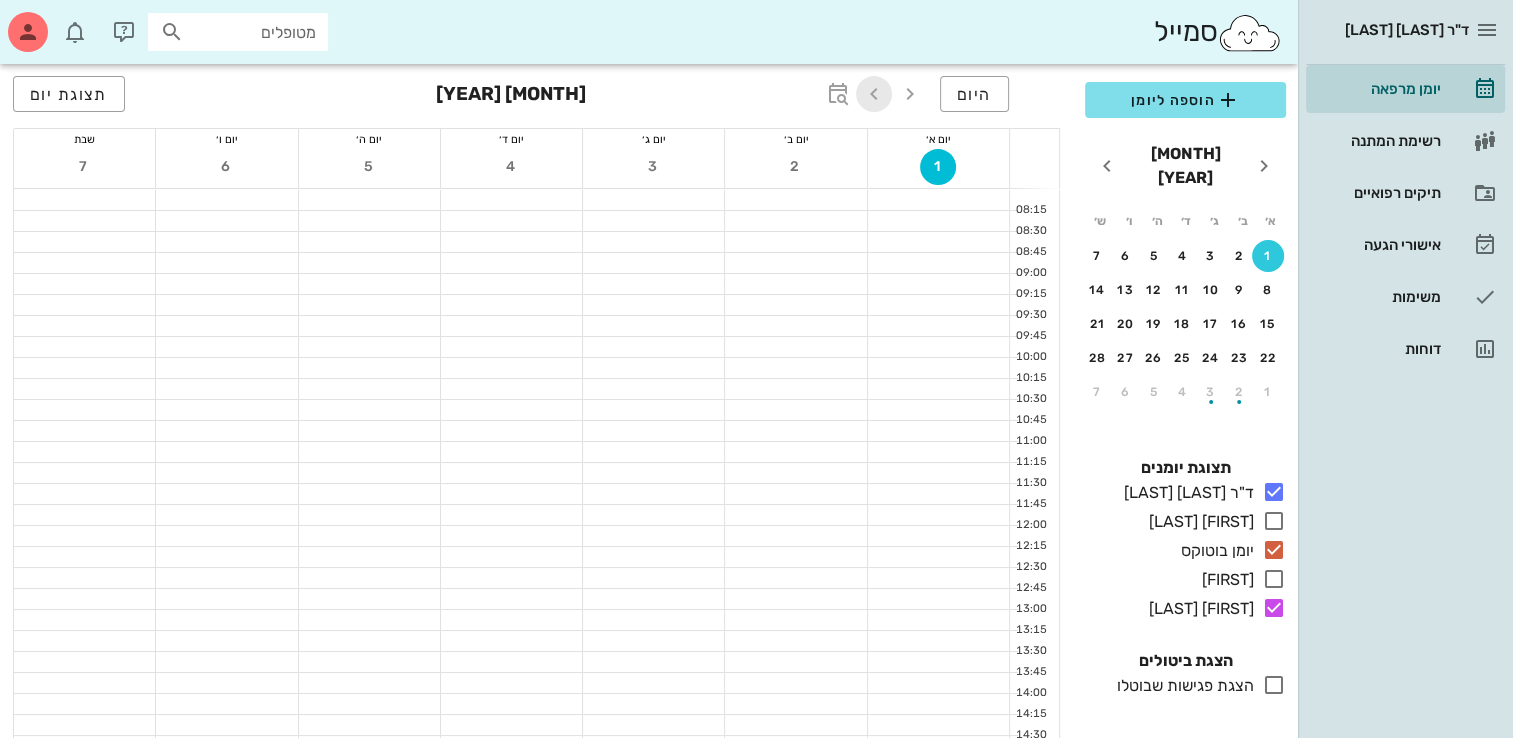 click at bounding box center [874, 94] 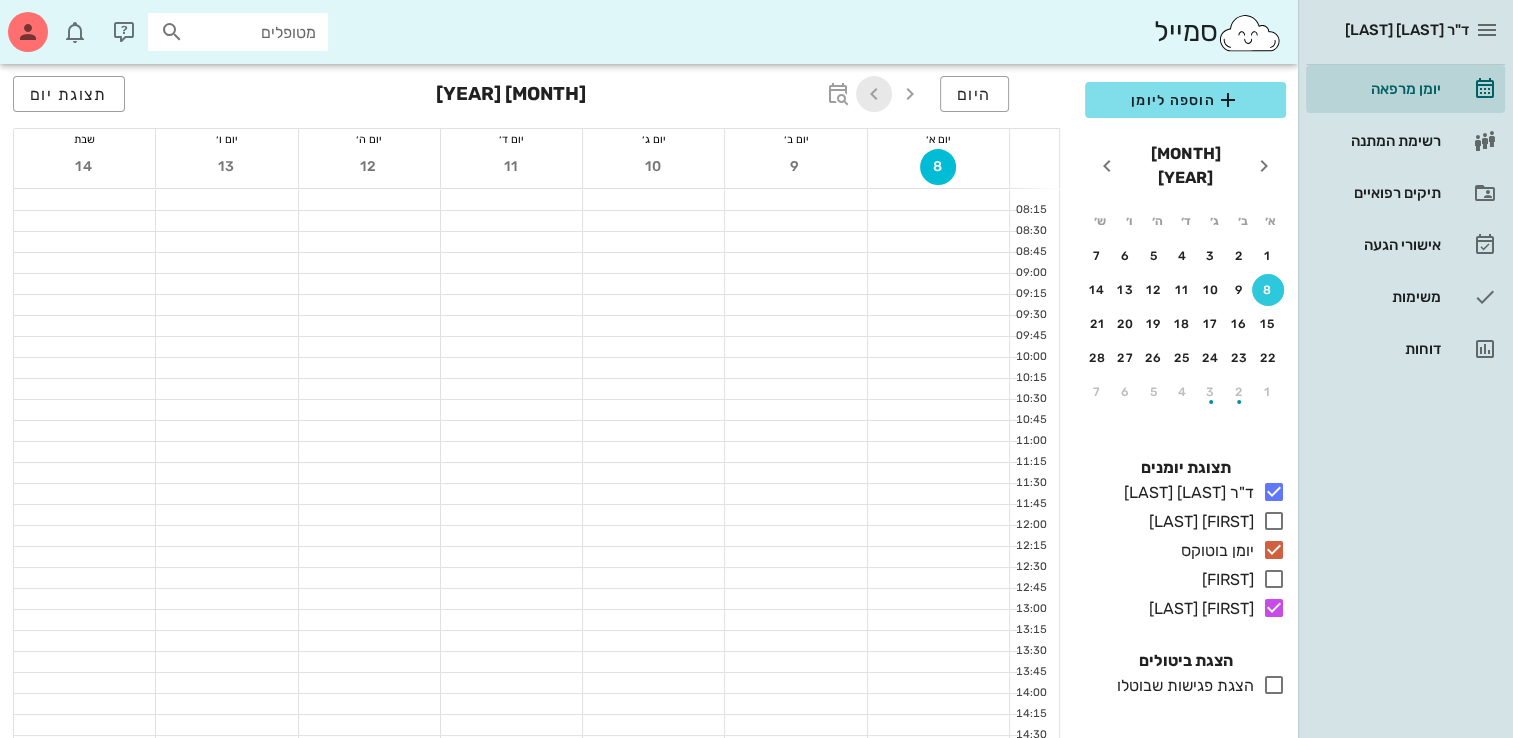 click at bounding box center [874, 94] 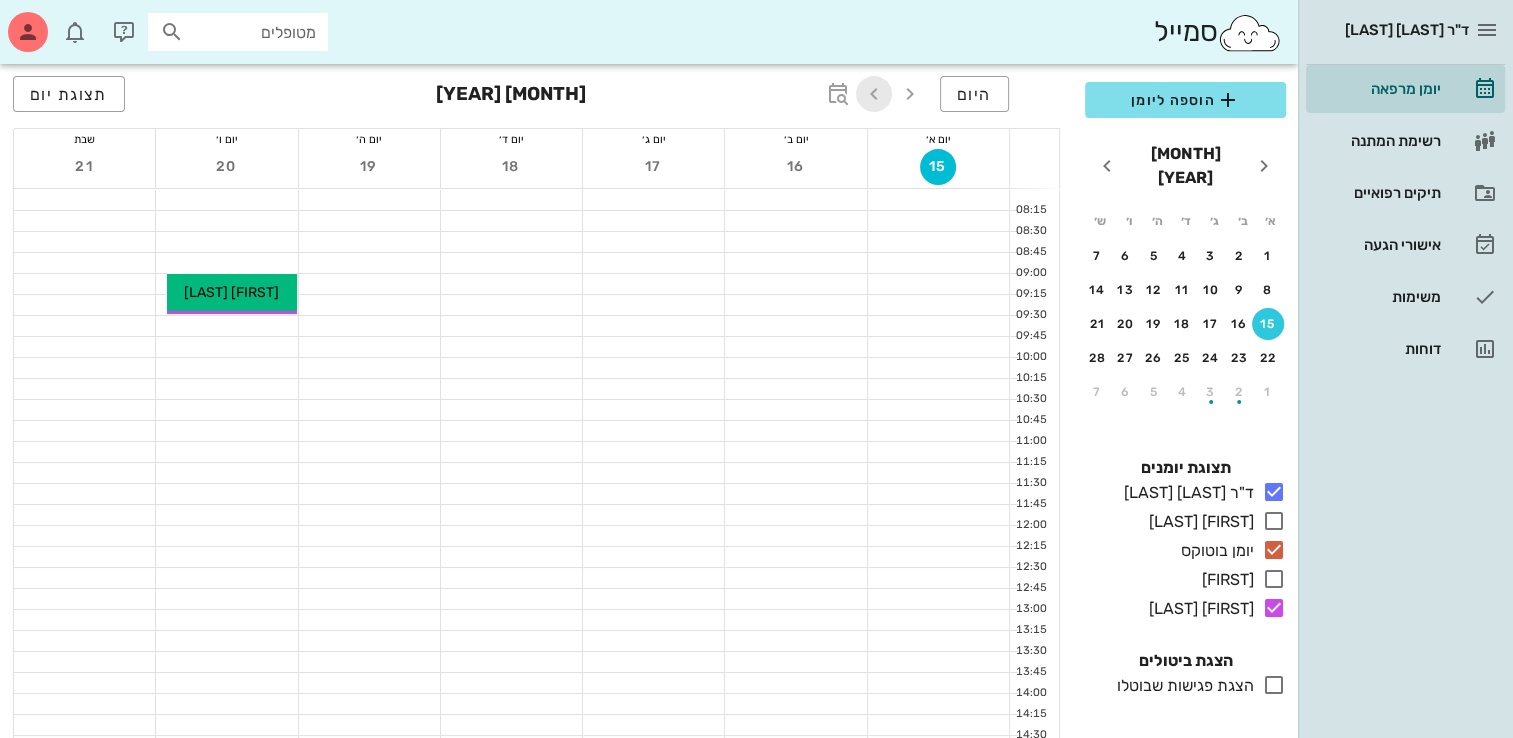 click at bounding box center [874, 94] 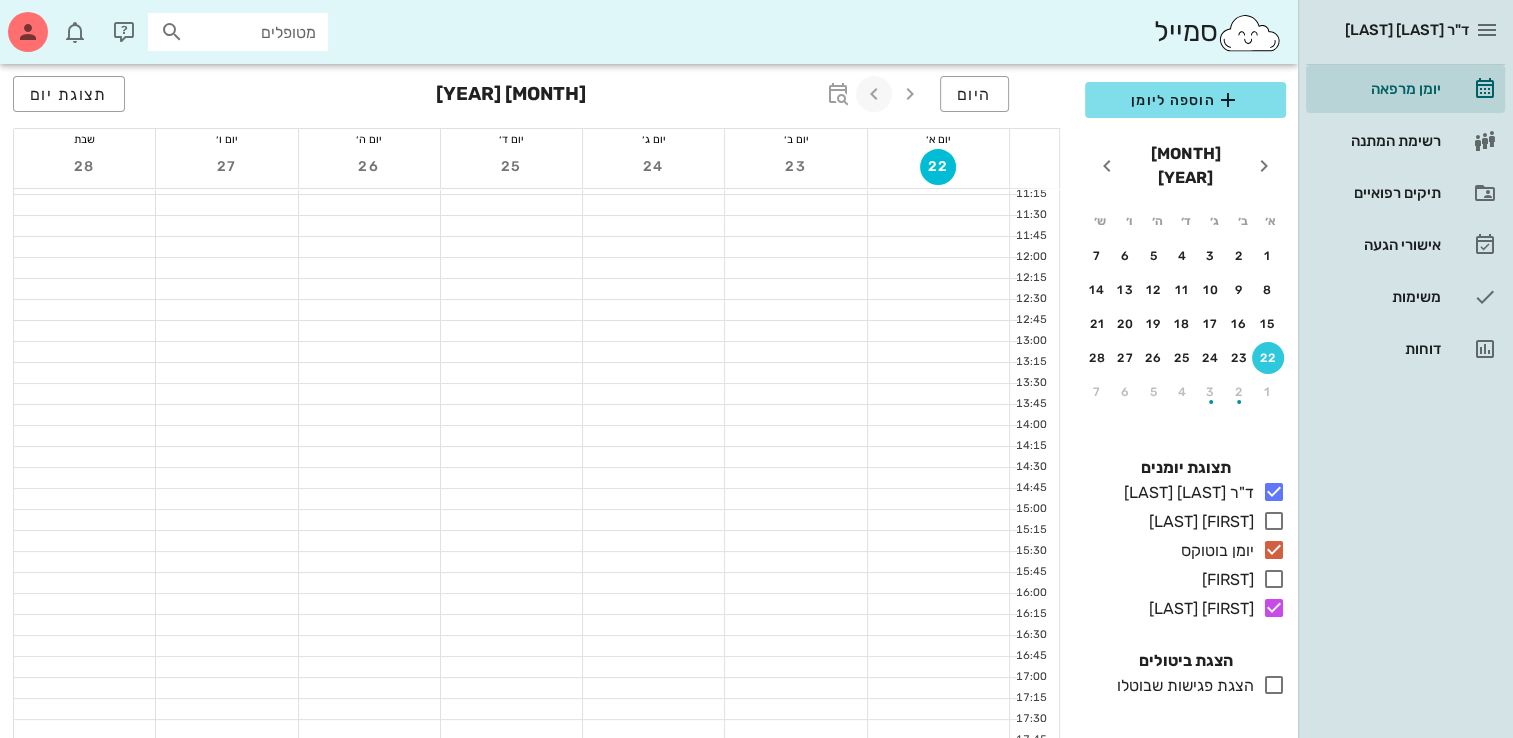 scroll, scrollTop: 388, scrollLeft: 0, axis: vertical 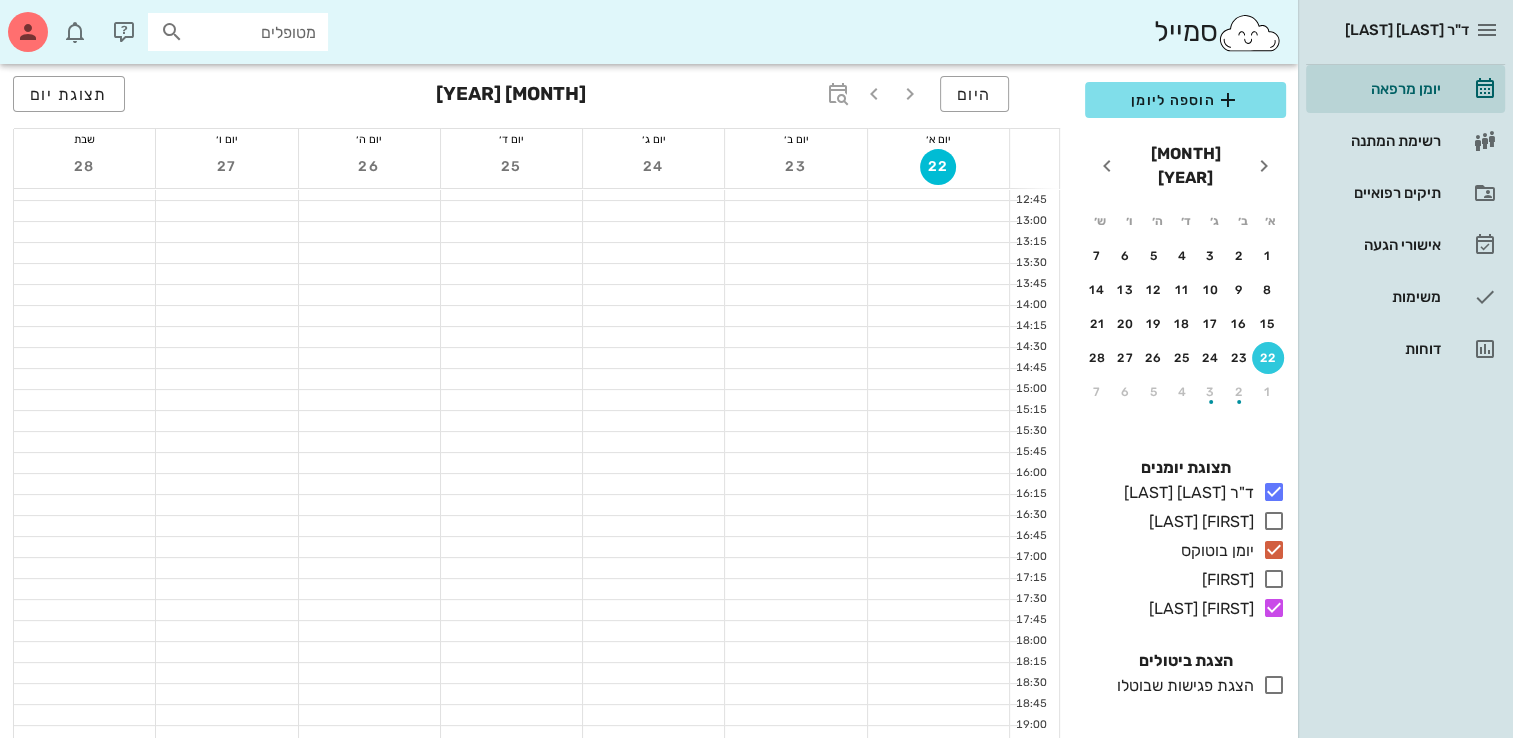 click at bounding box center [795, 526] 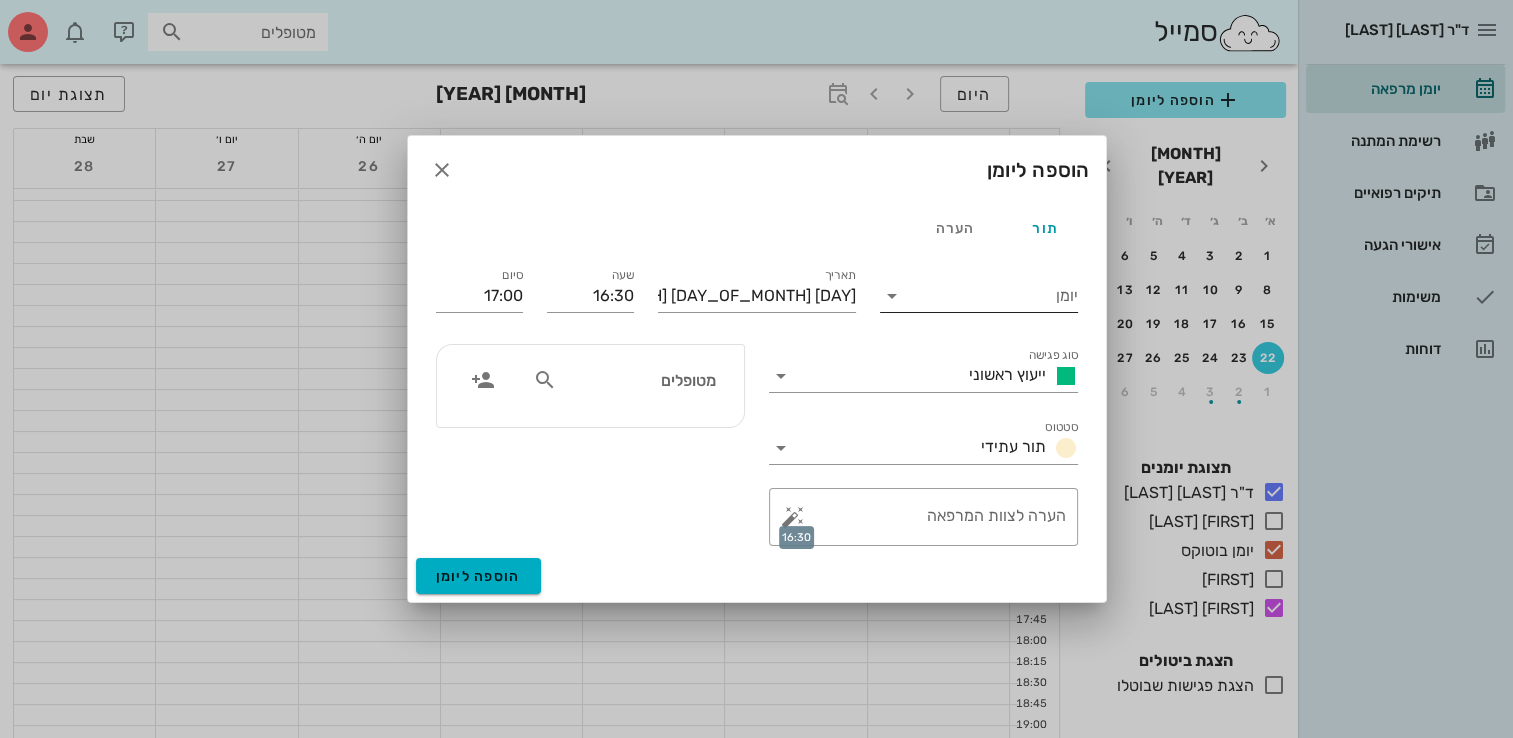 click on "יומן" at bounding box center [993, 296] 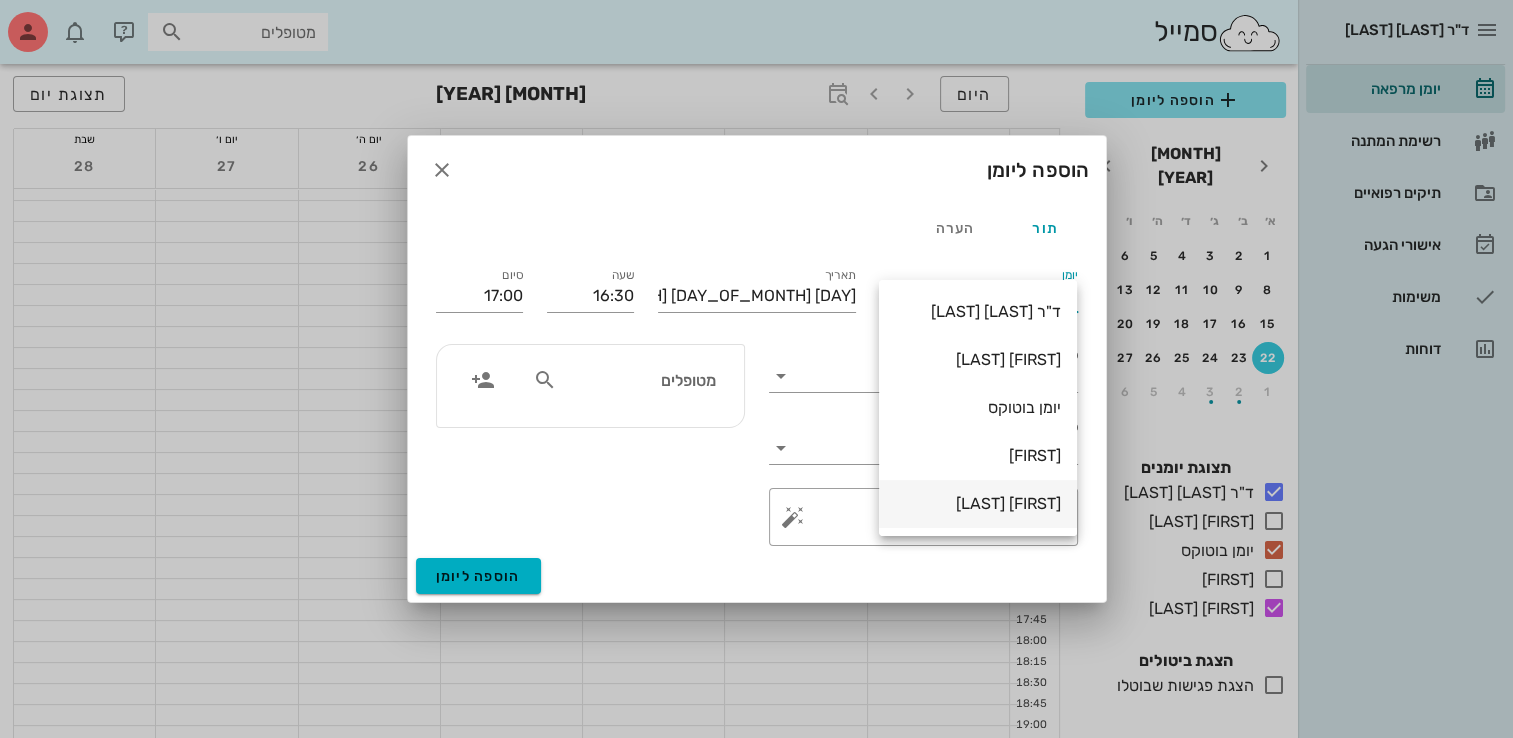 click on "[FIRST] [LAST]" at bounding box center (978, 503) 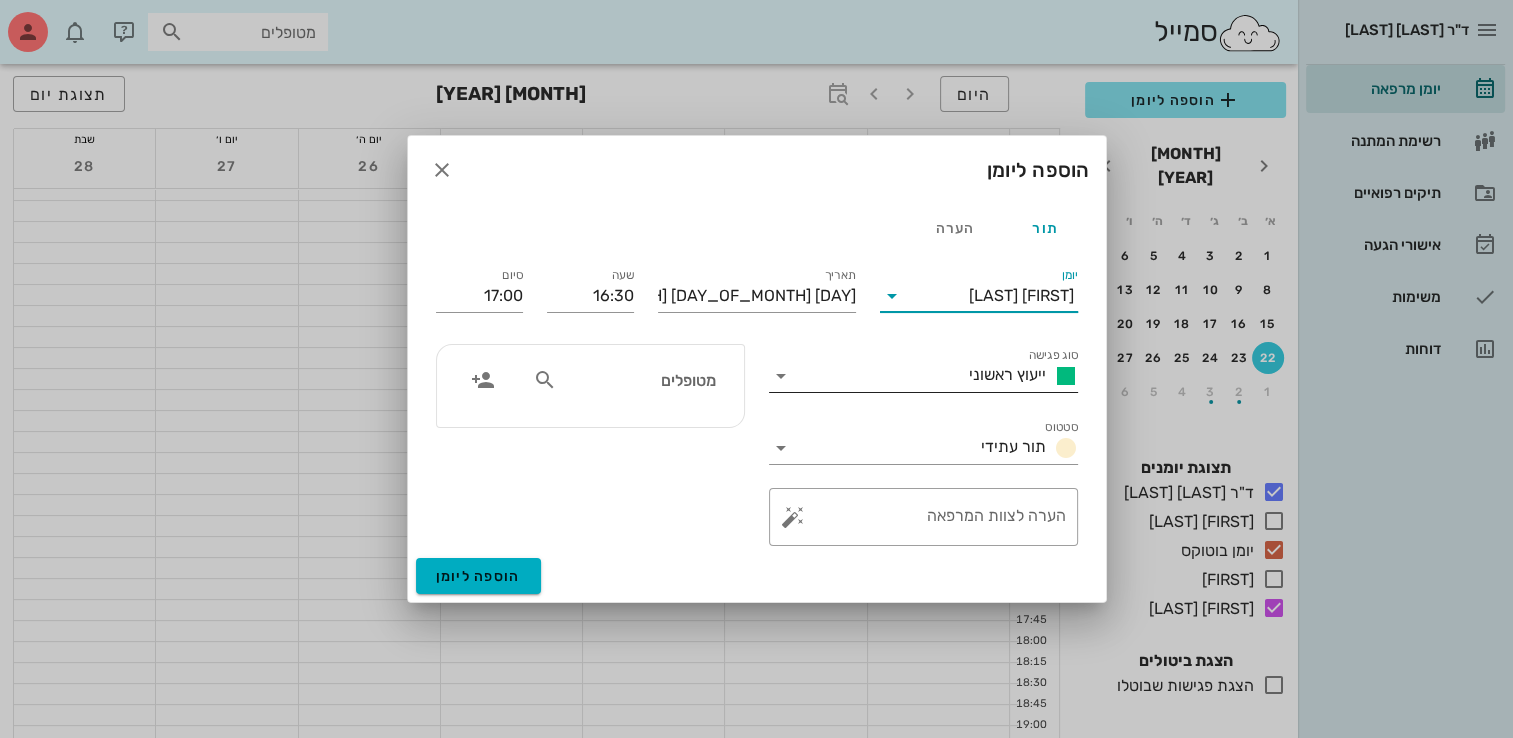click on "סוג פגישה" at bounding box center [879, 376] 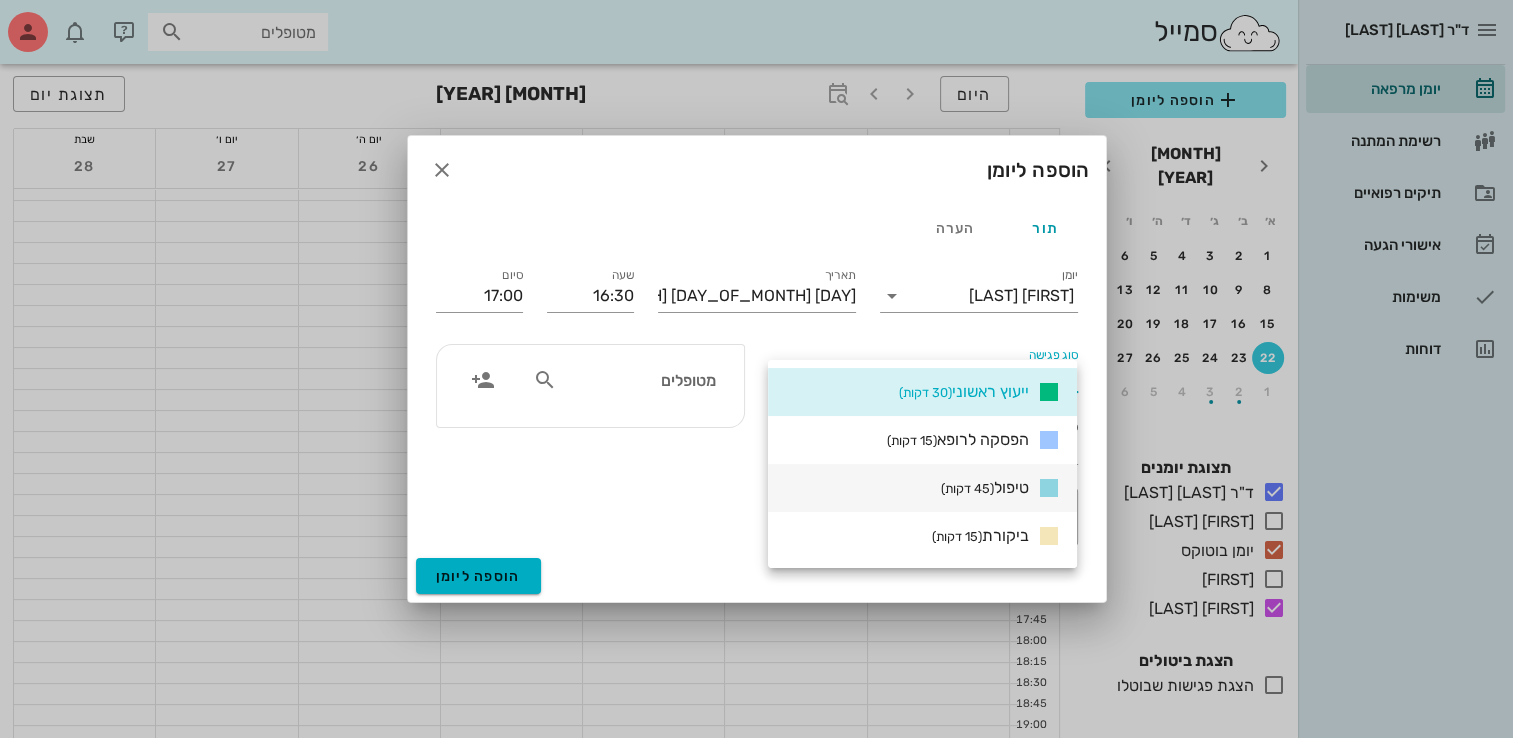 click on "טיפול  (45 דקות)" at bounding box center (985, 487) 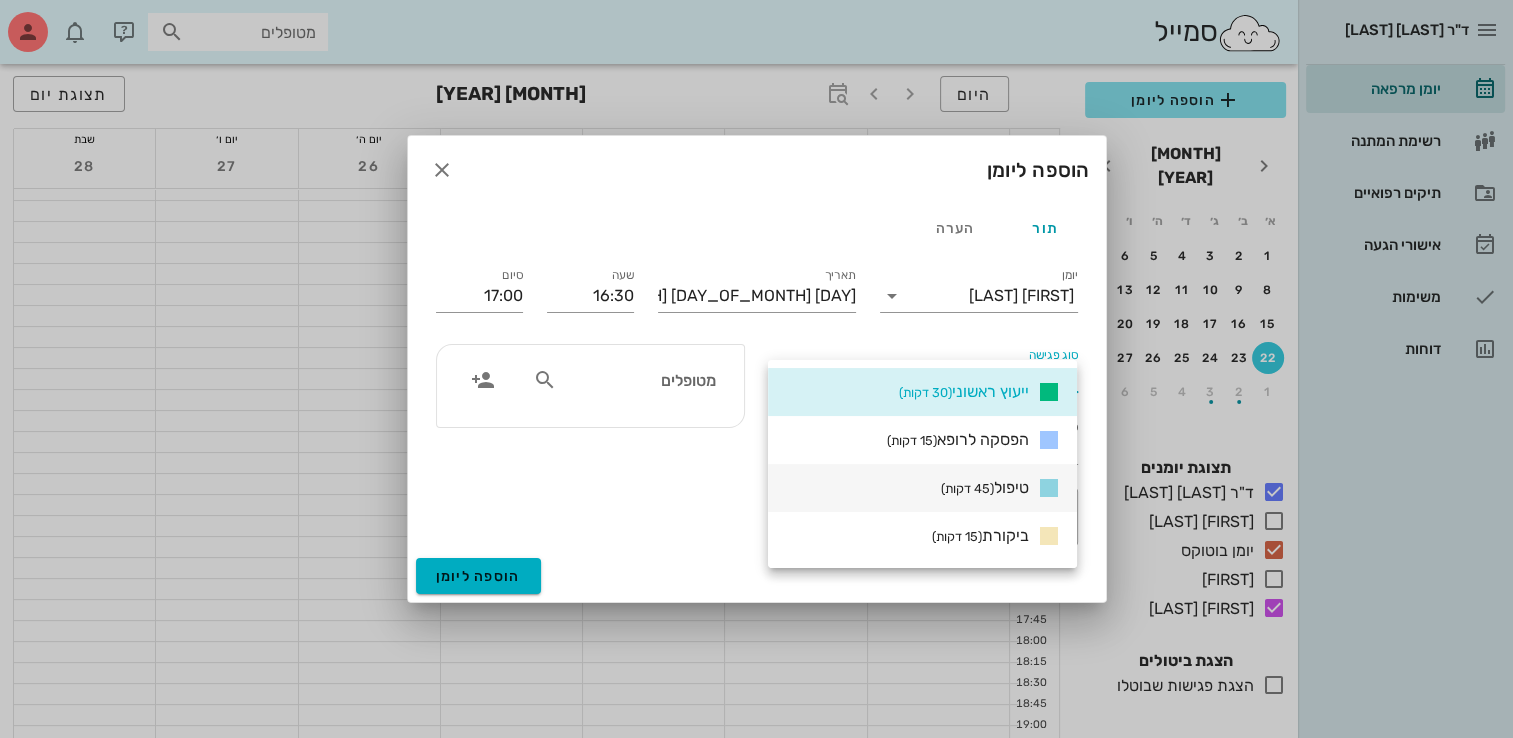 type on "17:15" 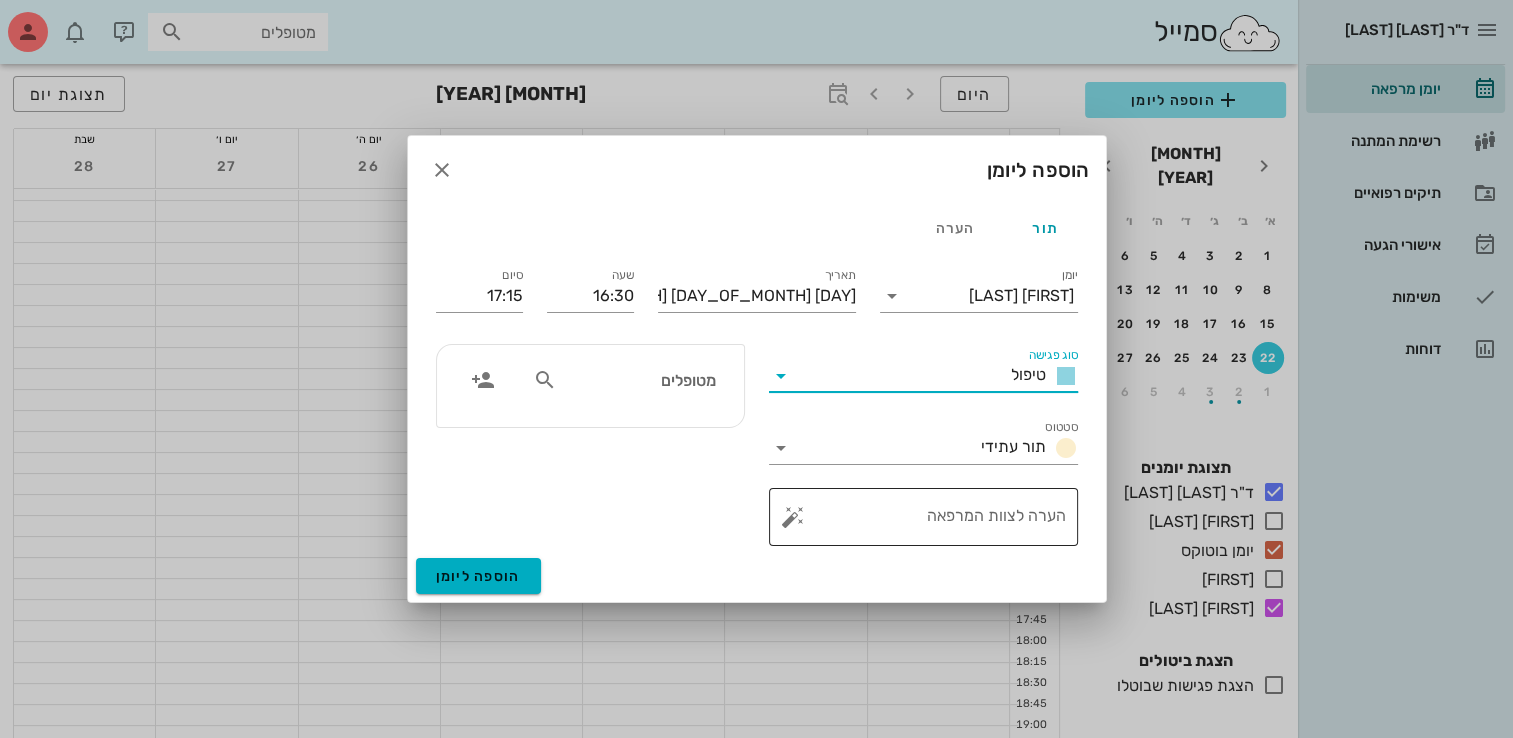 click on "הערה לצוות המרפאה" at bounding box center (931, 517) 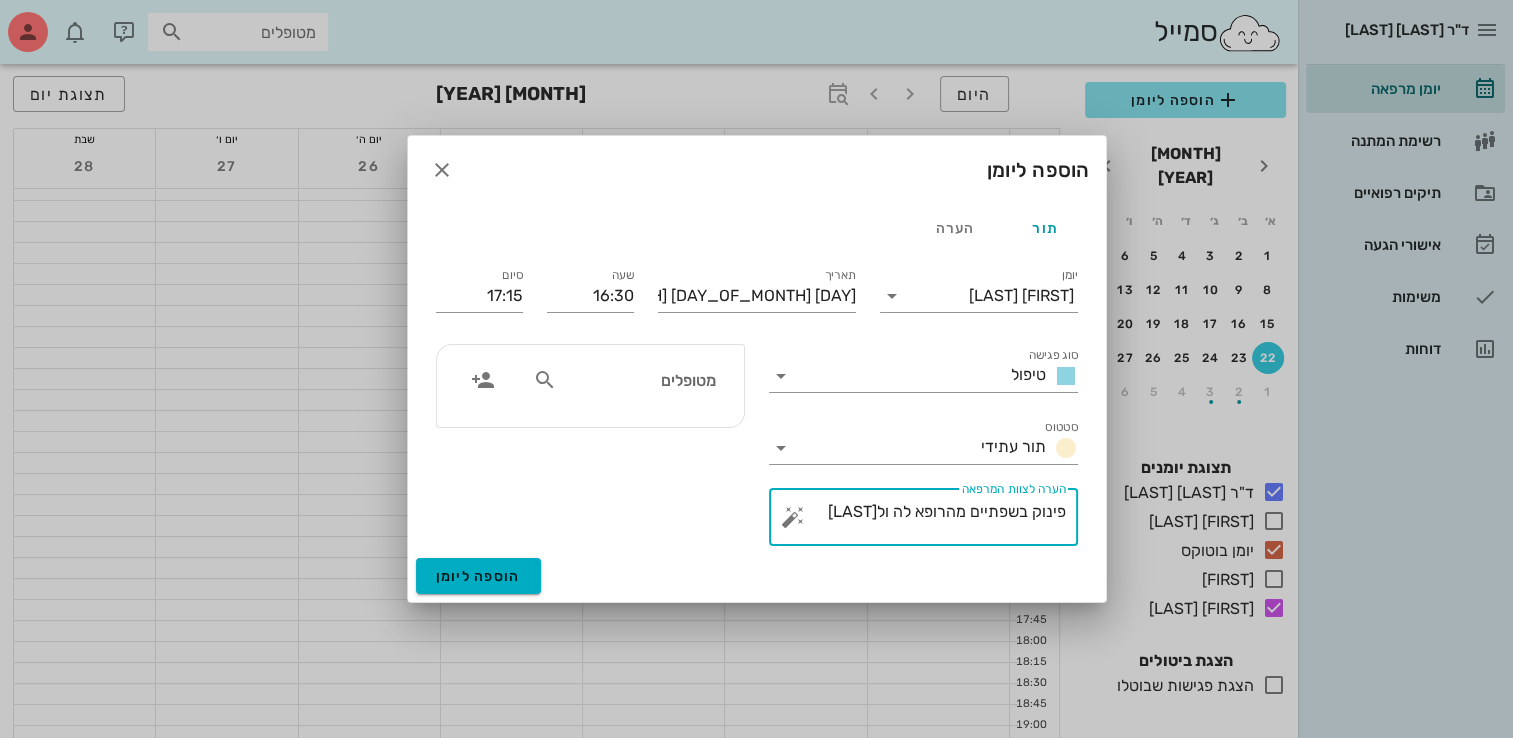 type on "פינוק בשפתיים מהרופא לה ול[LAST]" 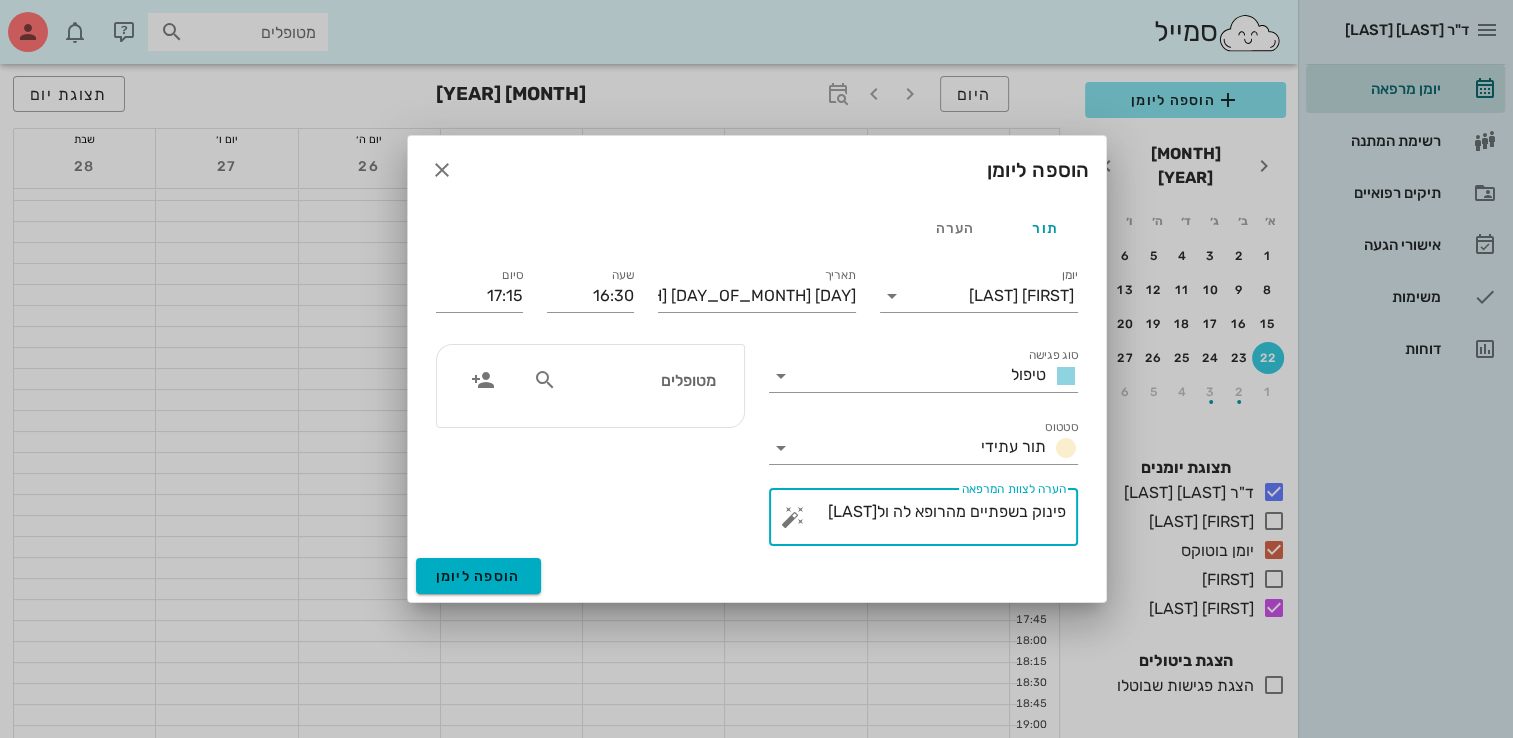 click on "מטופלים" at bounding box center [638, 380] 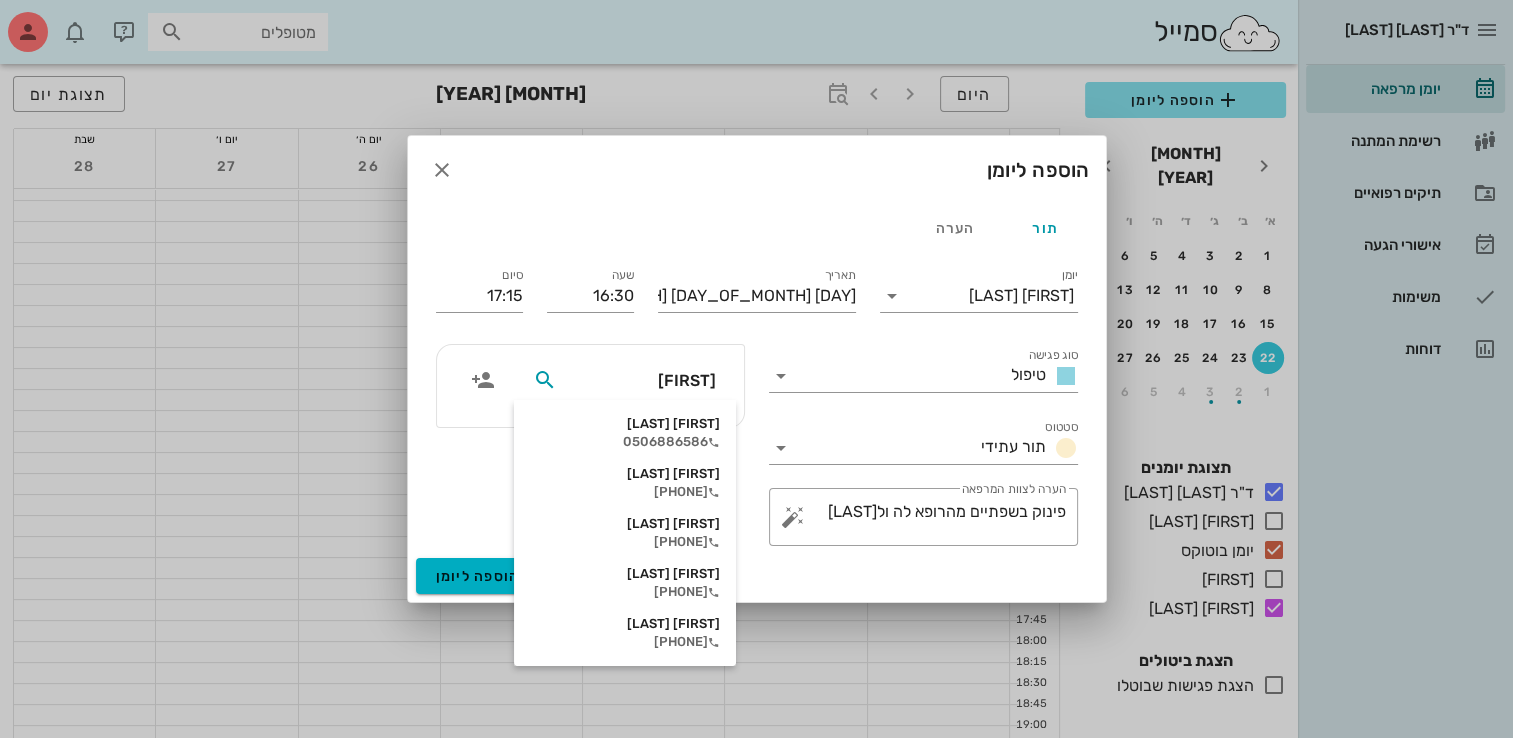 type on "[FIRST]" 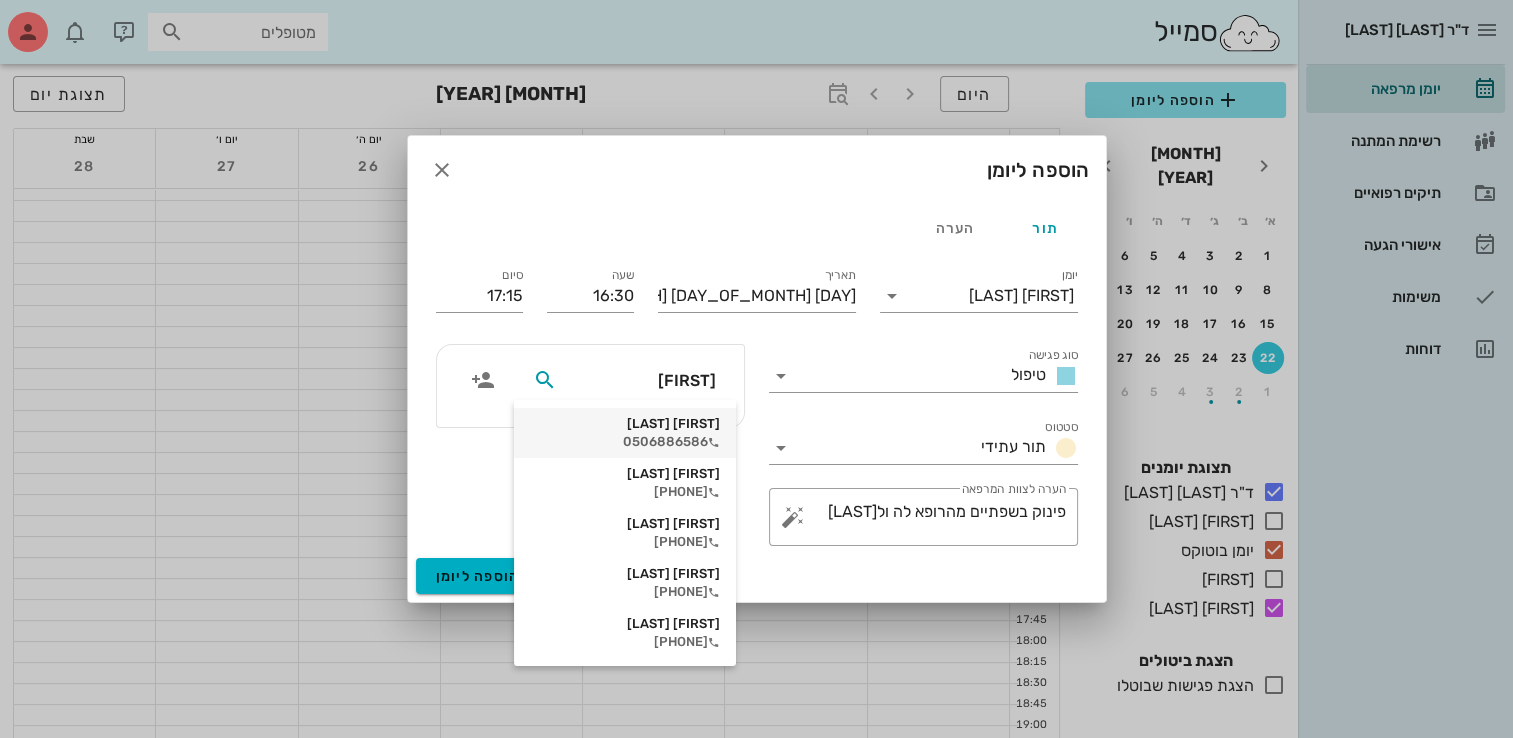 click on "[FIRST] [LAST]" at bounding box center [625, 424] 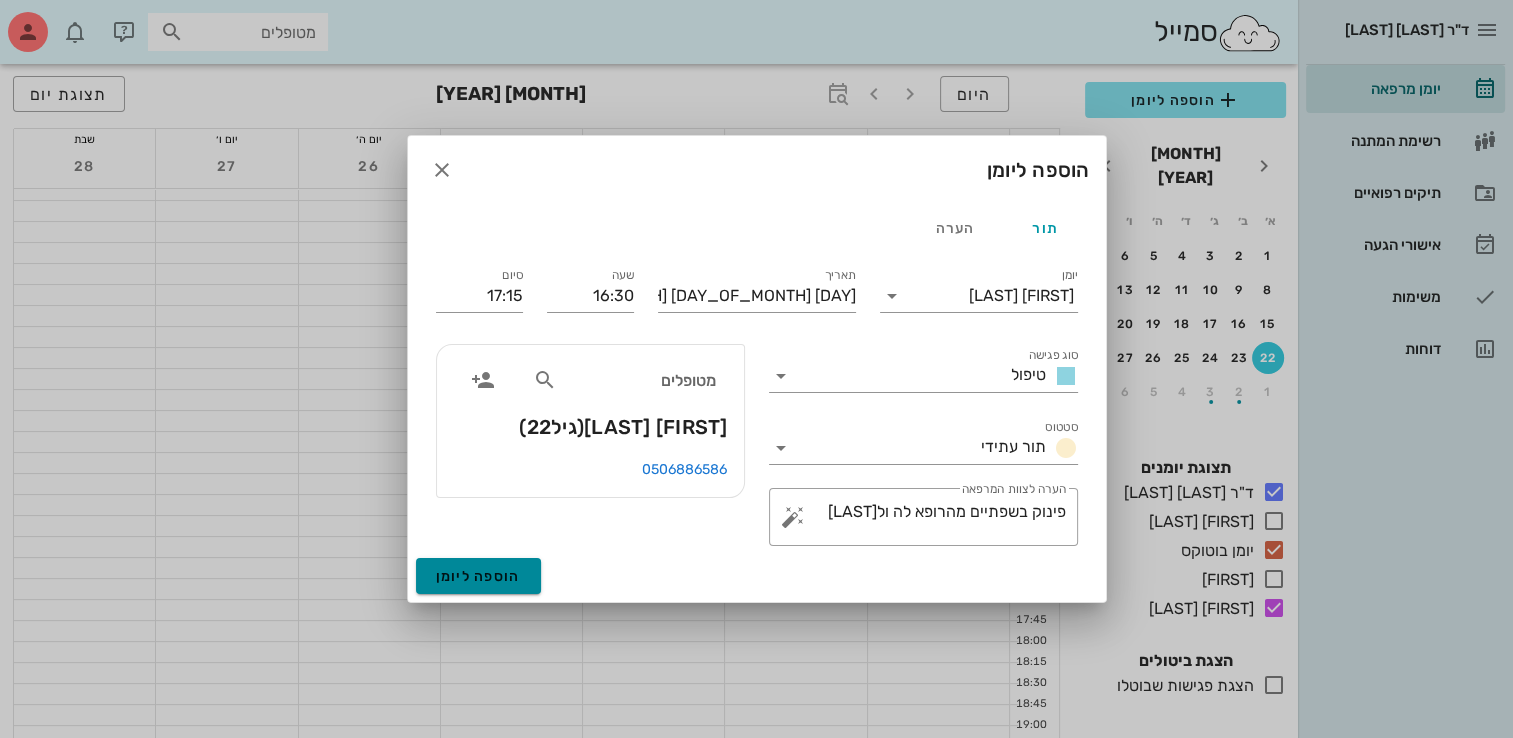 click on "הוספה ליומן" at bounding box center (478, 576) 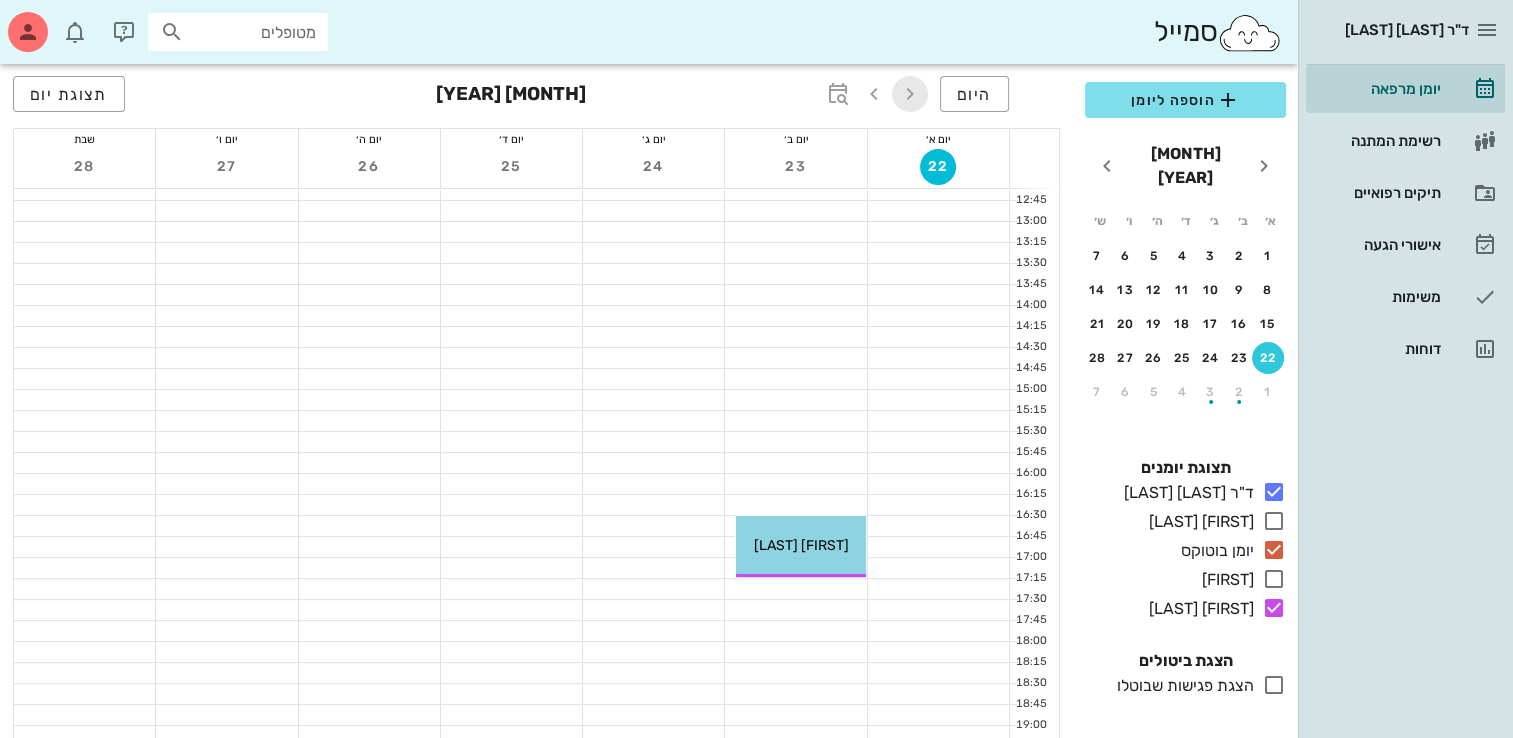 click at bounding box center [910, 94] 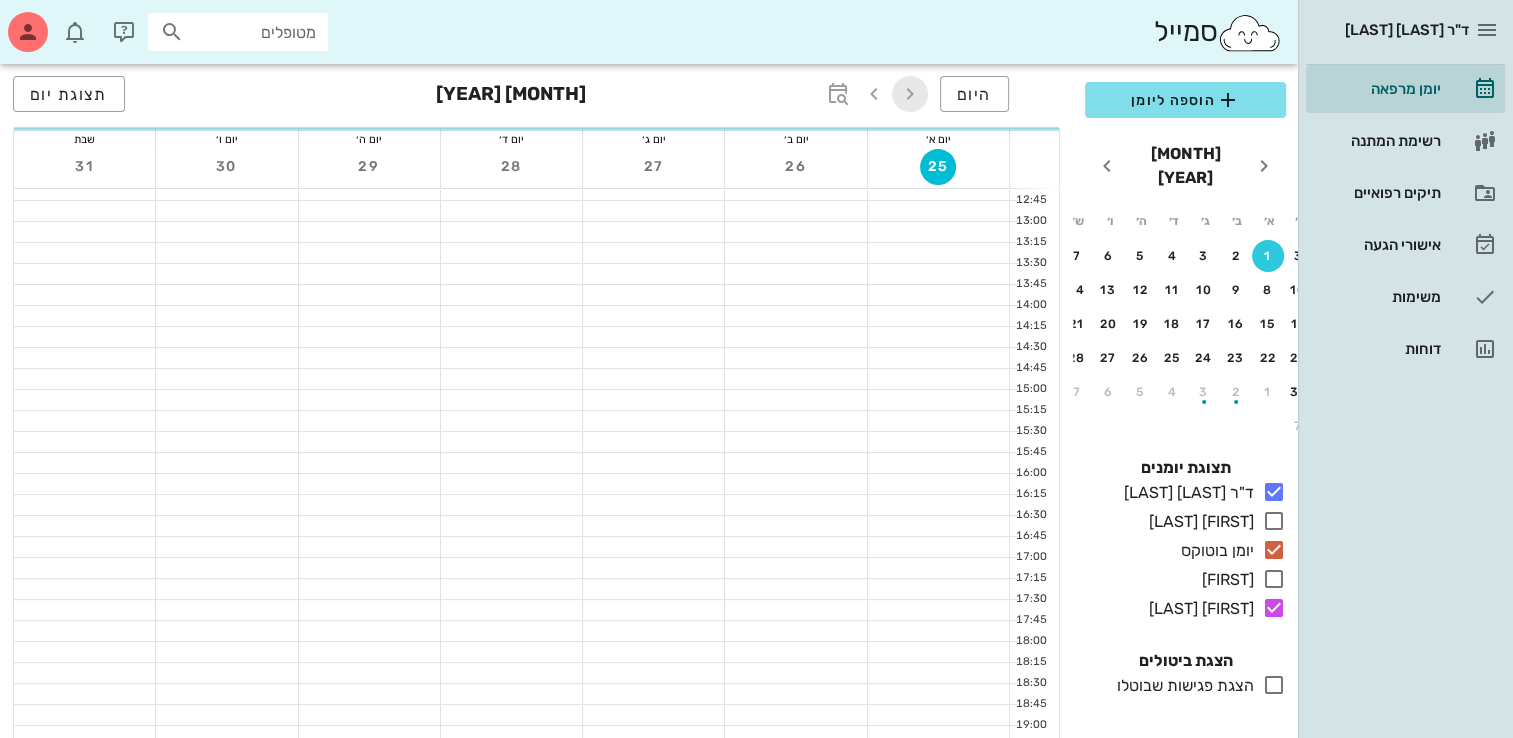 click at bounding box center [910, 94] 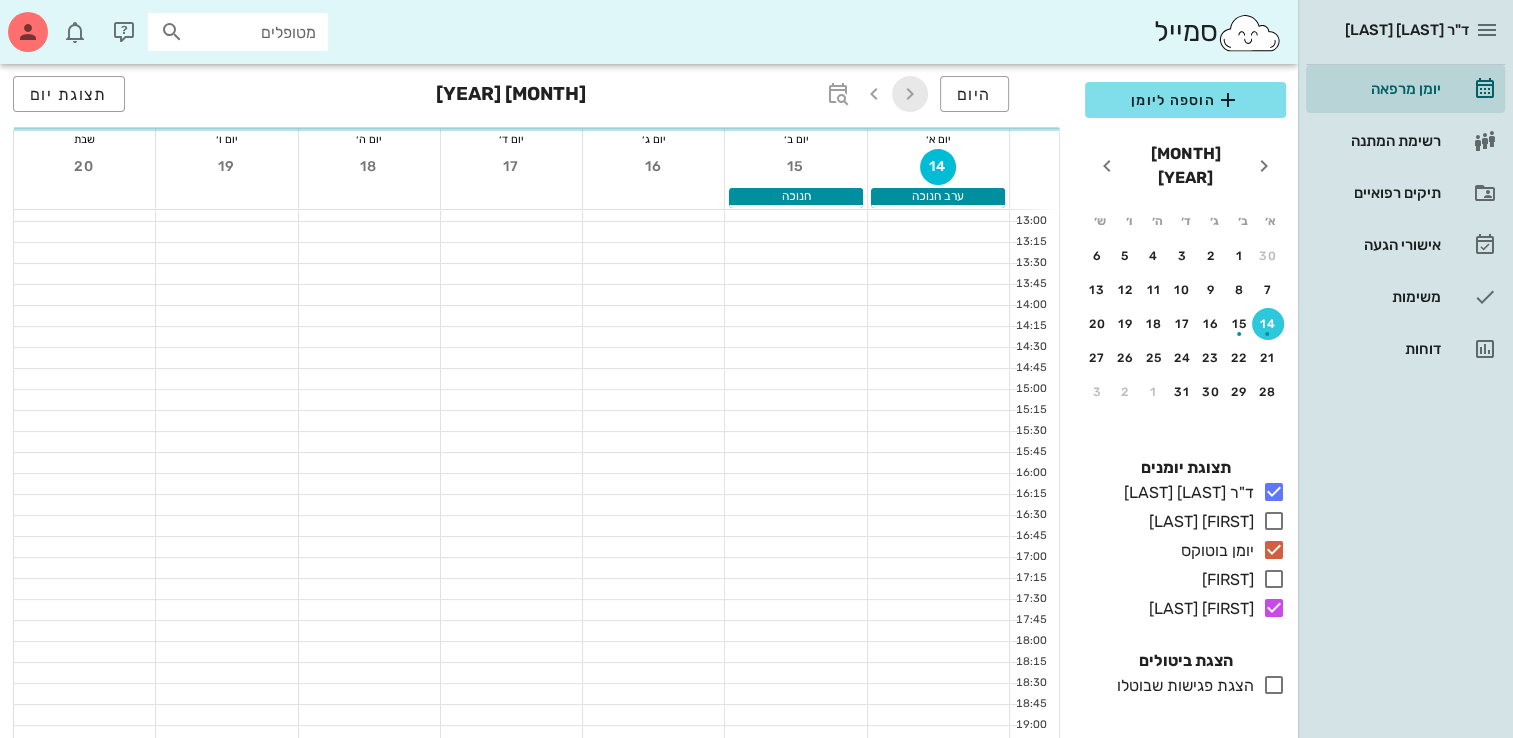click at bounding box center [910, 94] 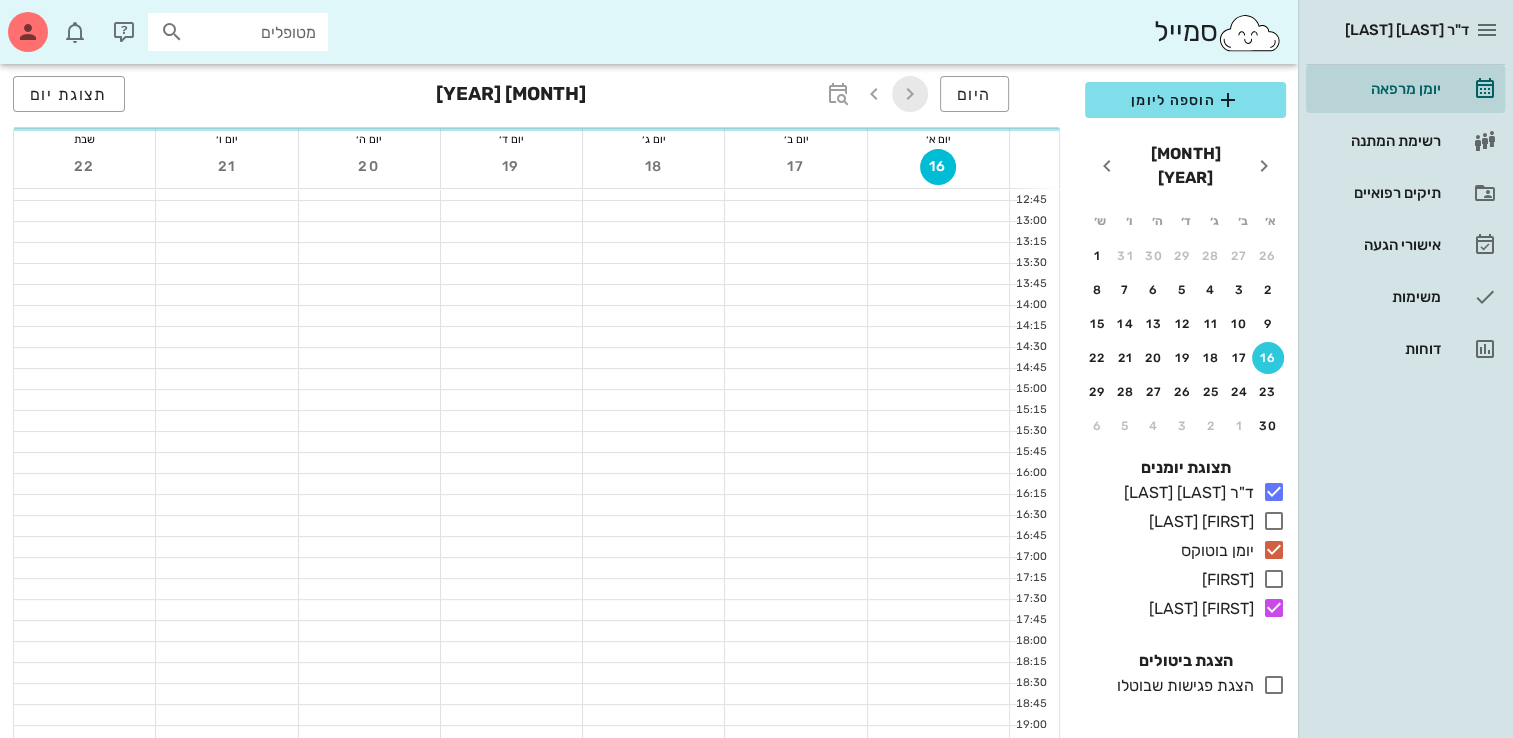 click at bounding box center [910, 94] 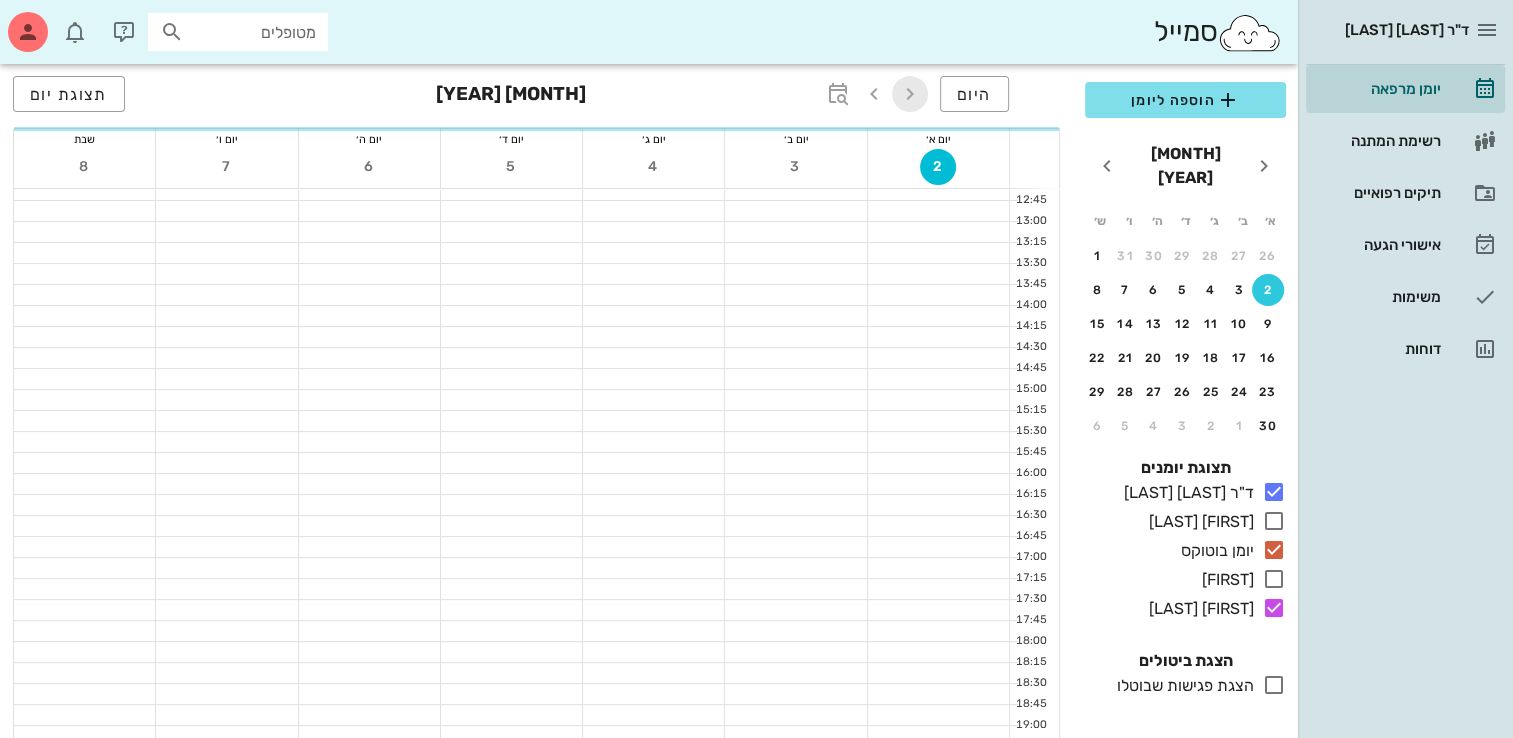 click at bounding box center (910, 94) 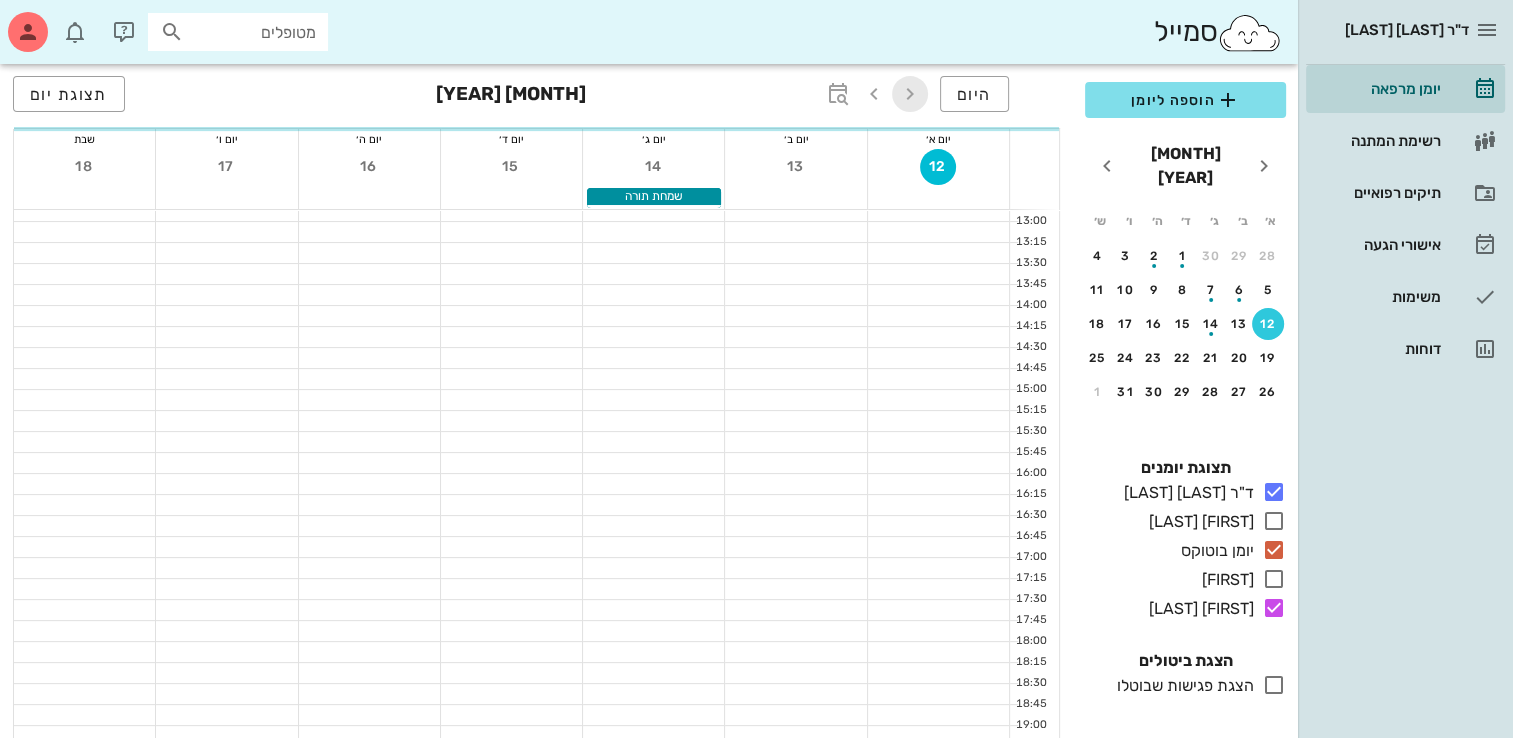 click at bounding box center (910, 94) 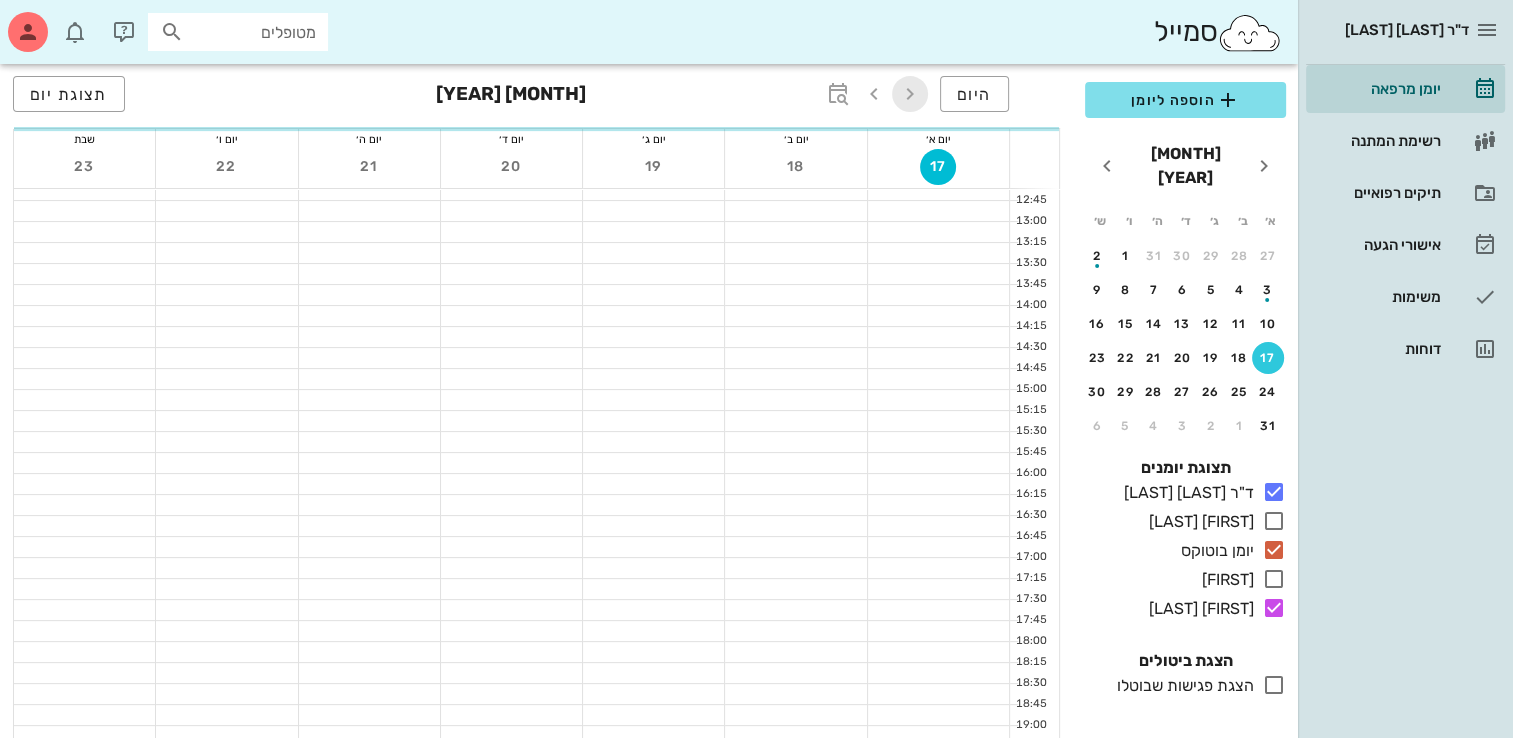 click at bounding box center [910, 94] 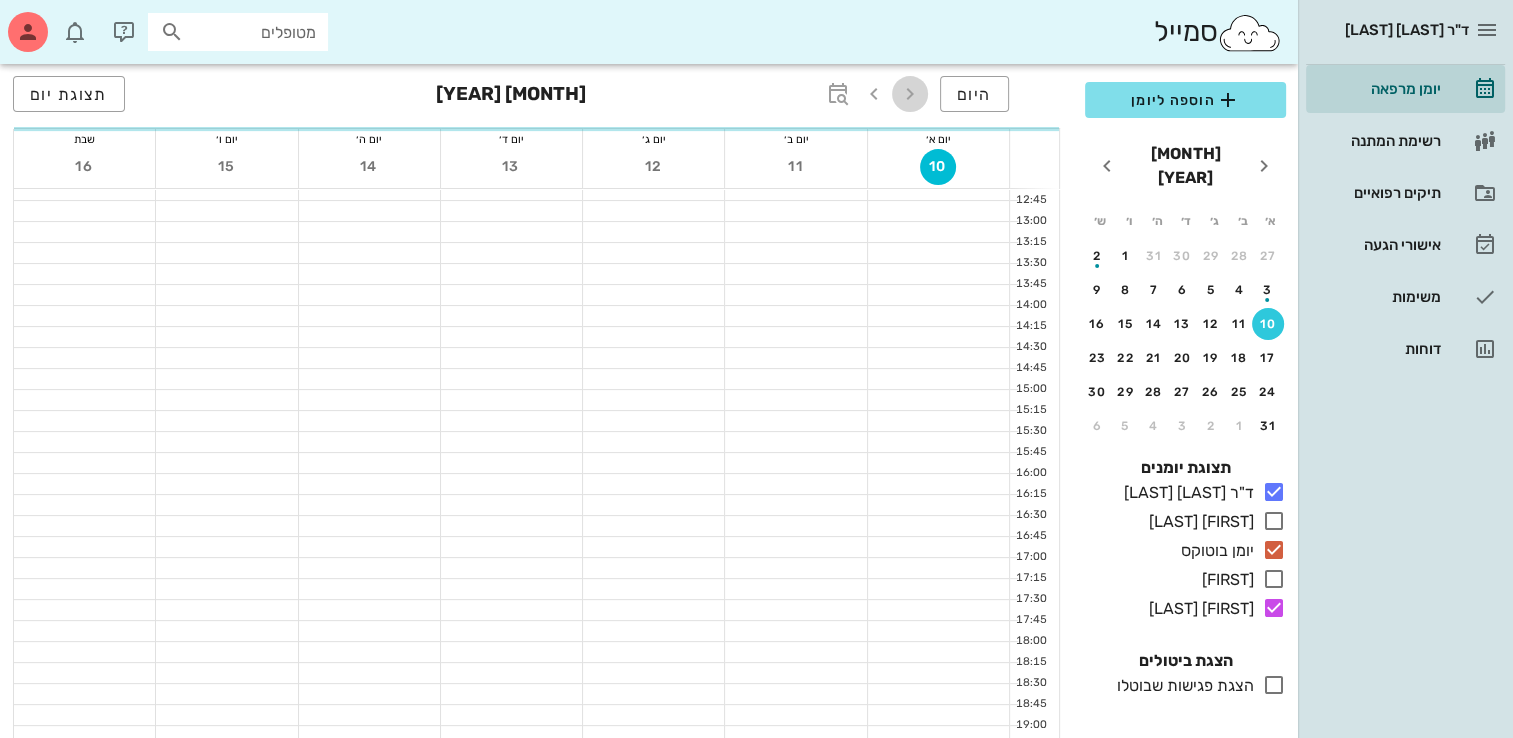 click at bounding box center (910, 94) 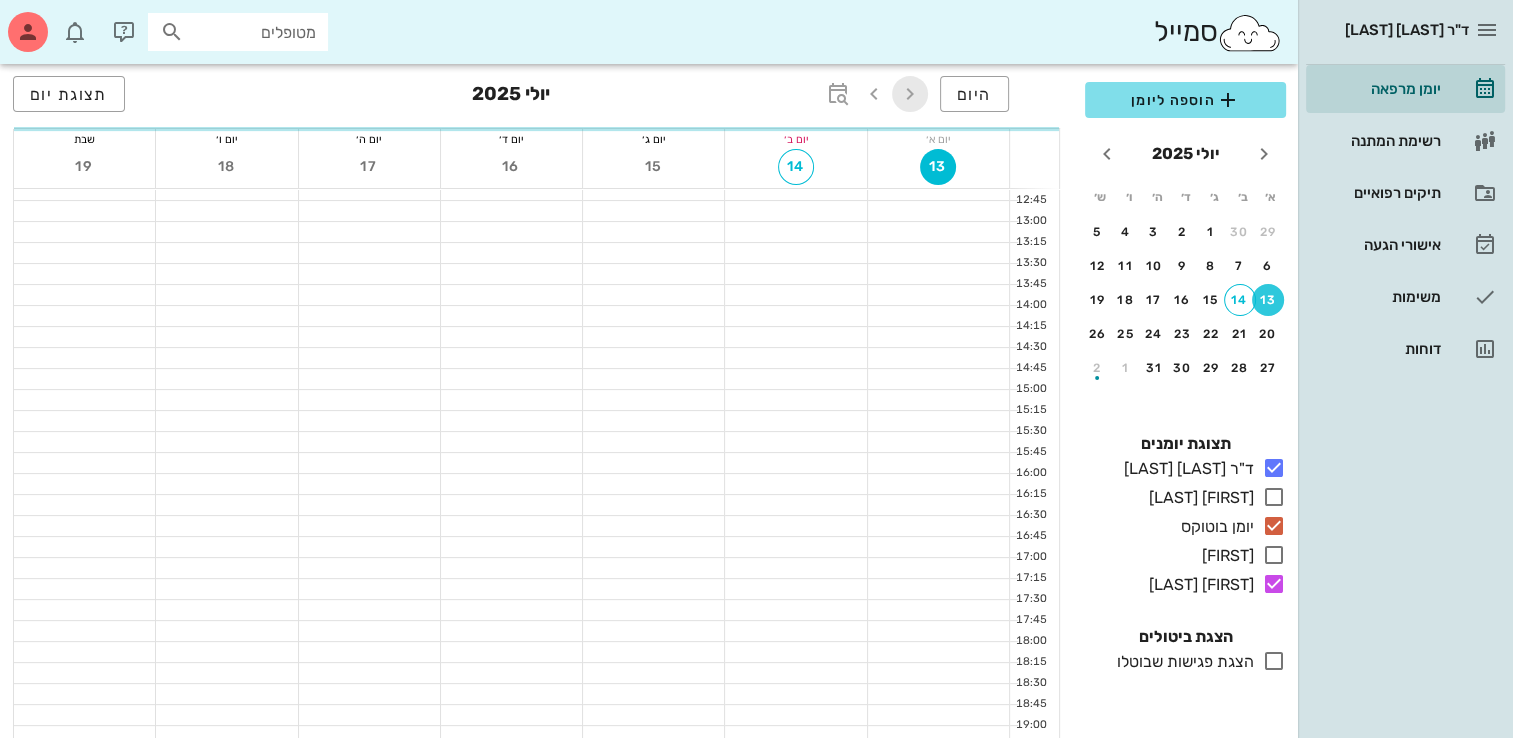 click at bounding box center [910, 94] 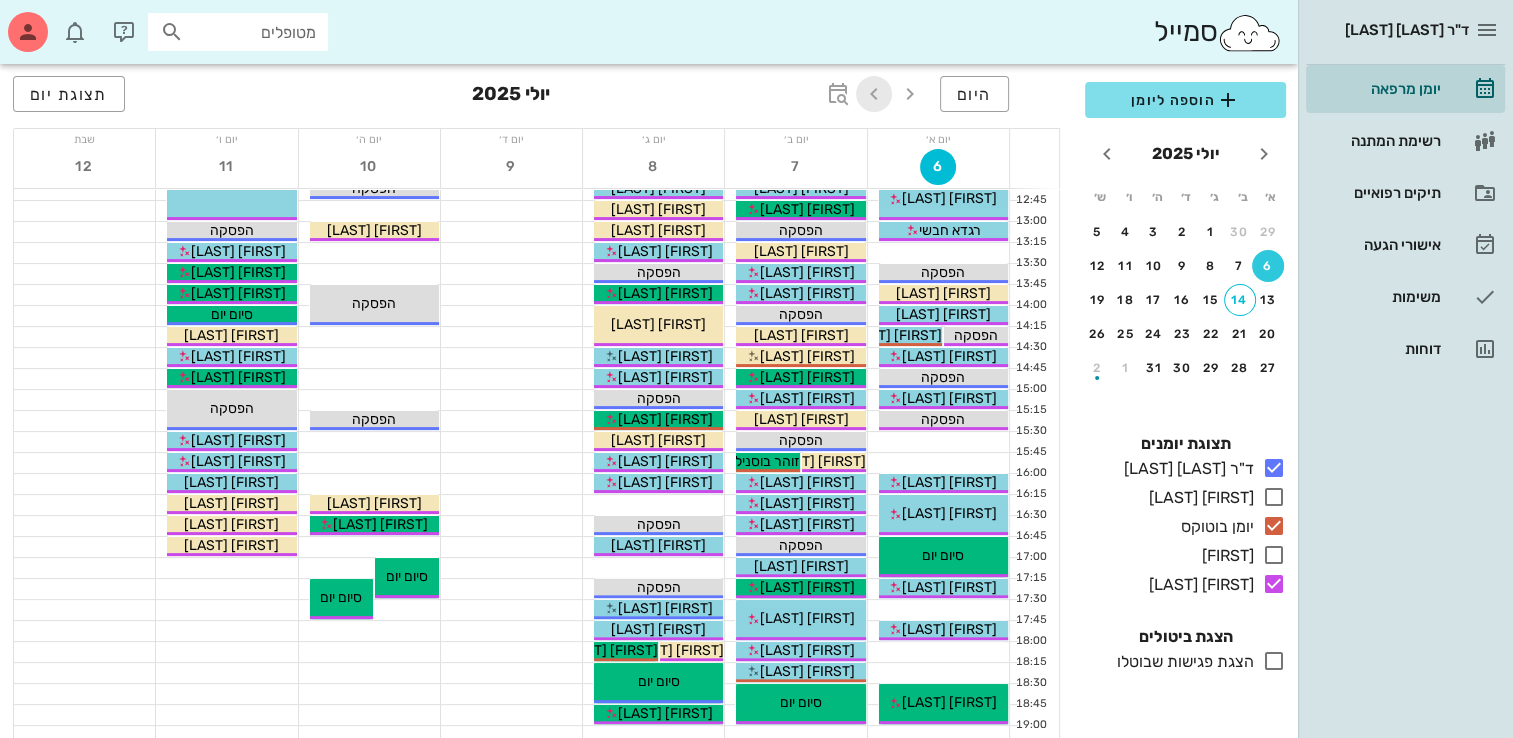 click at bounding box center [874, 94] 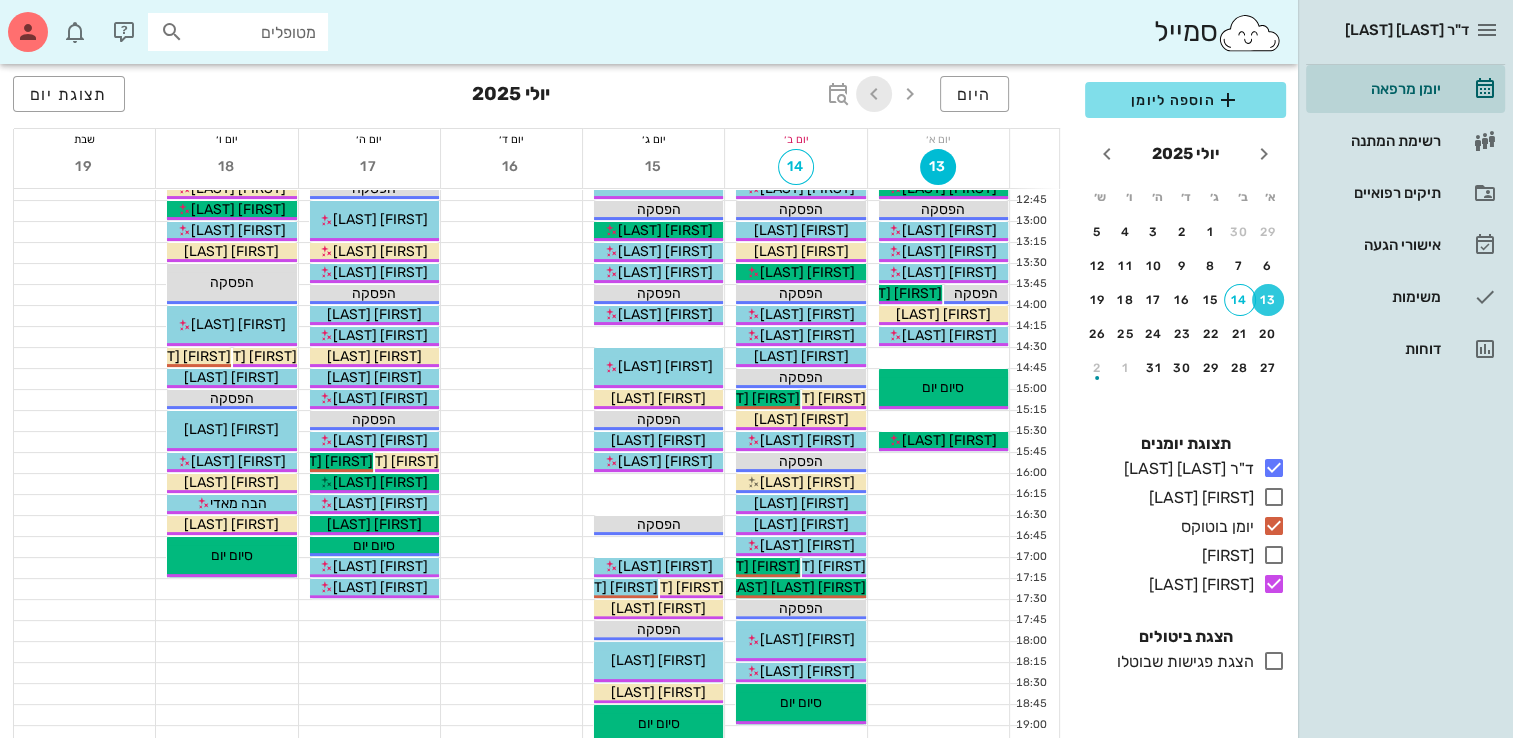click at bounding box center [874, 94] 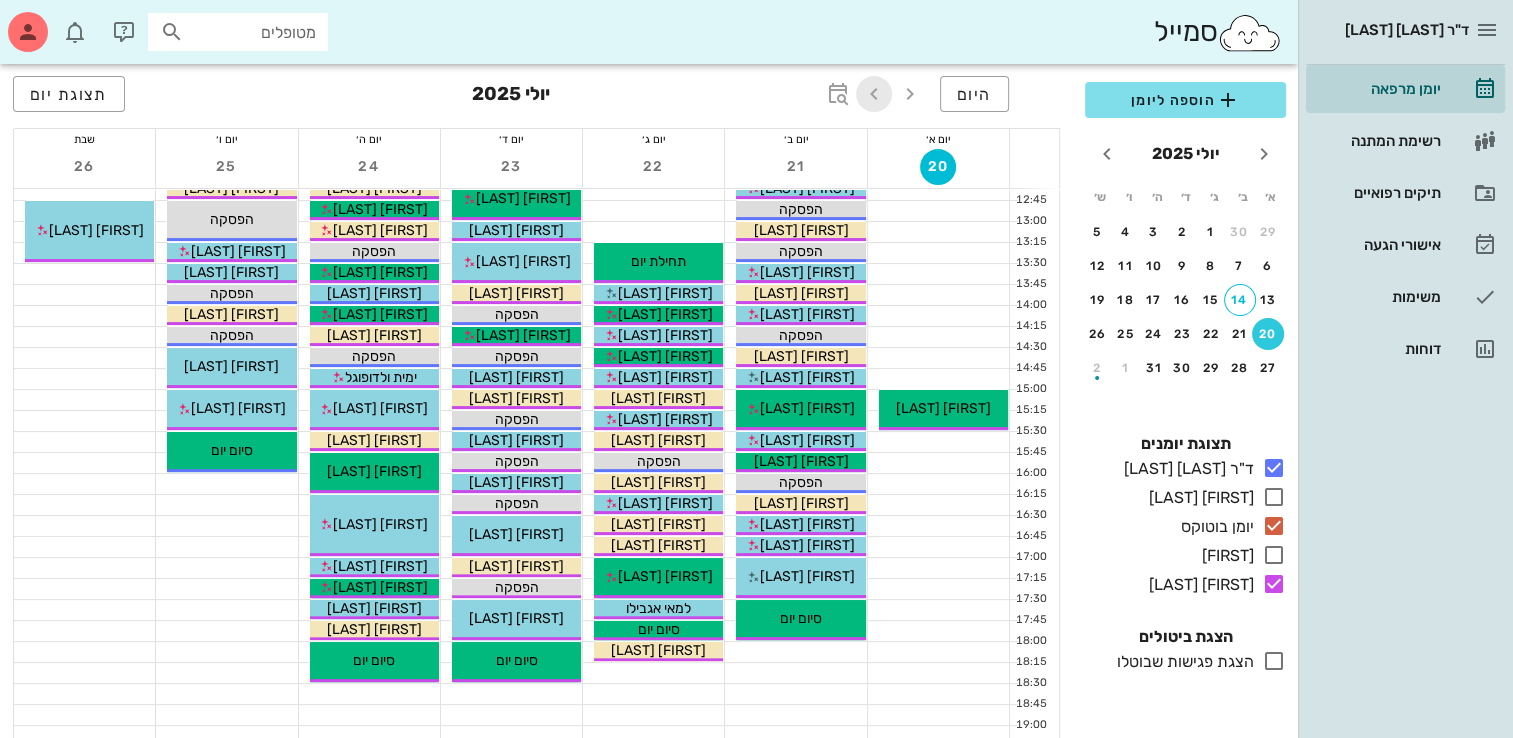 click at bounding box center [874, 94] 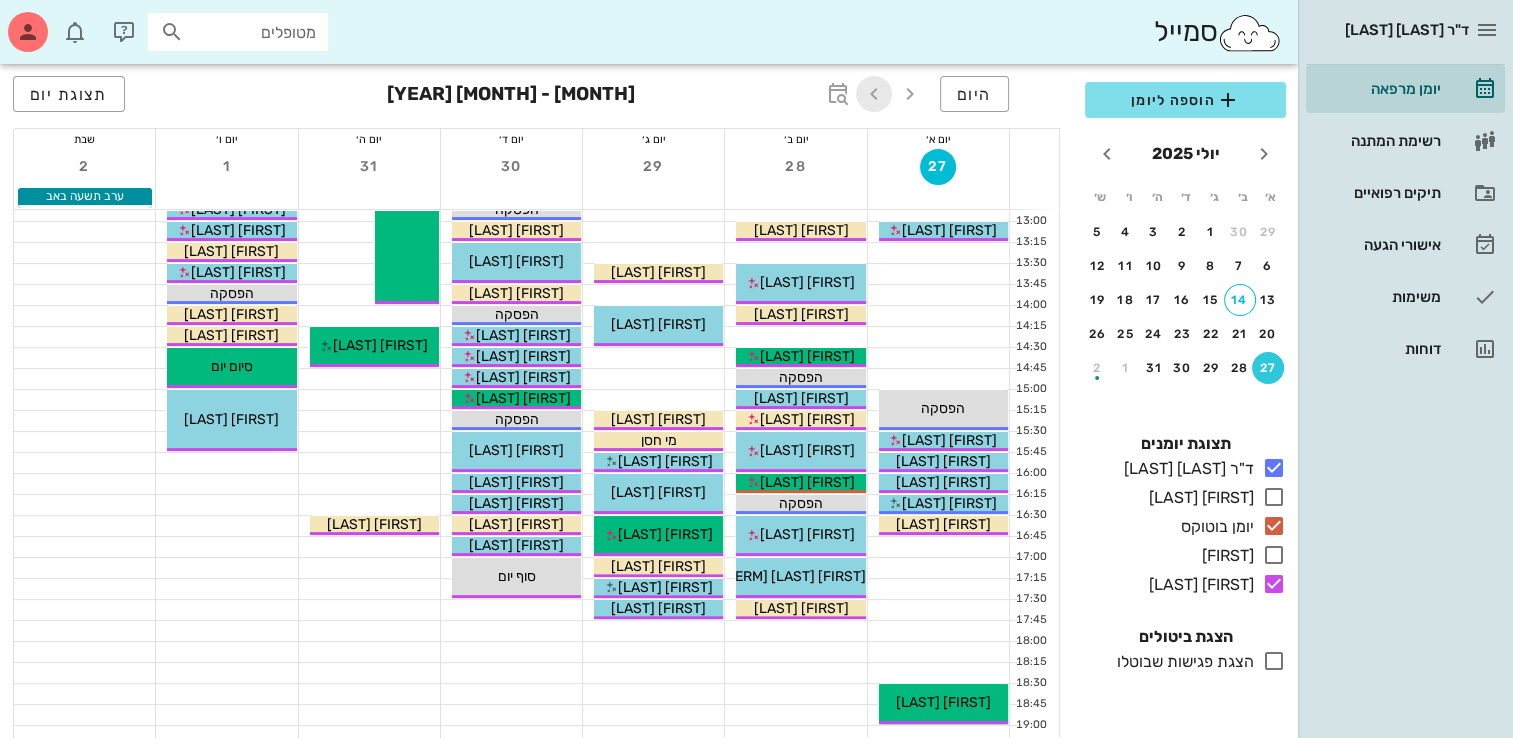 click at bounding box center (874, 94) 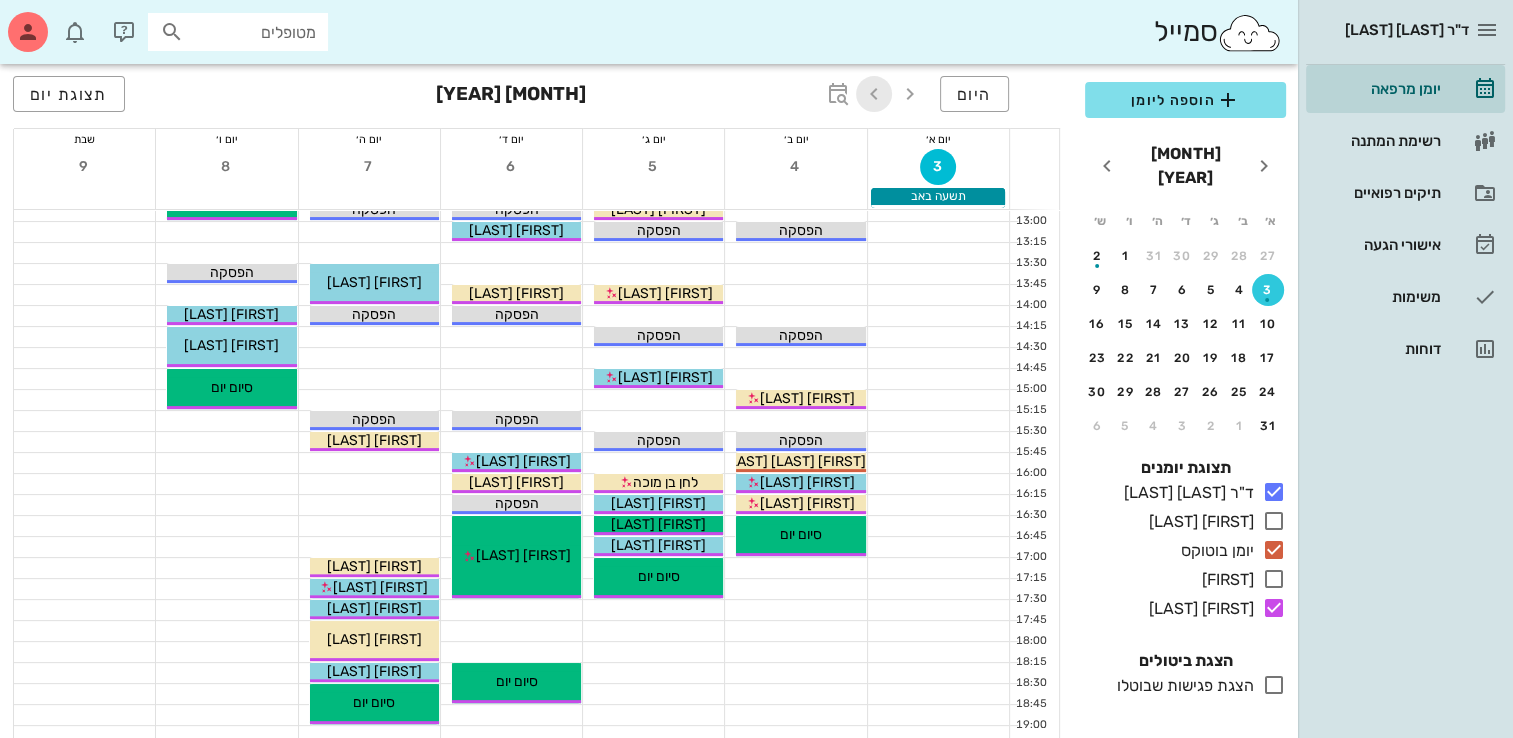 click at bounding box center (874, 94) 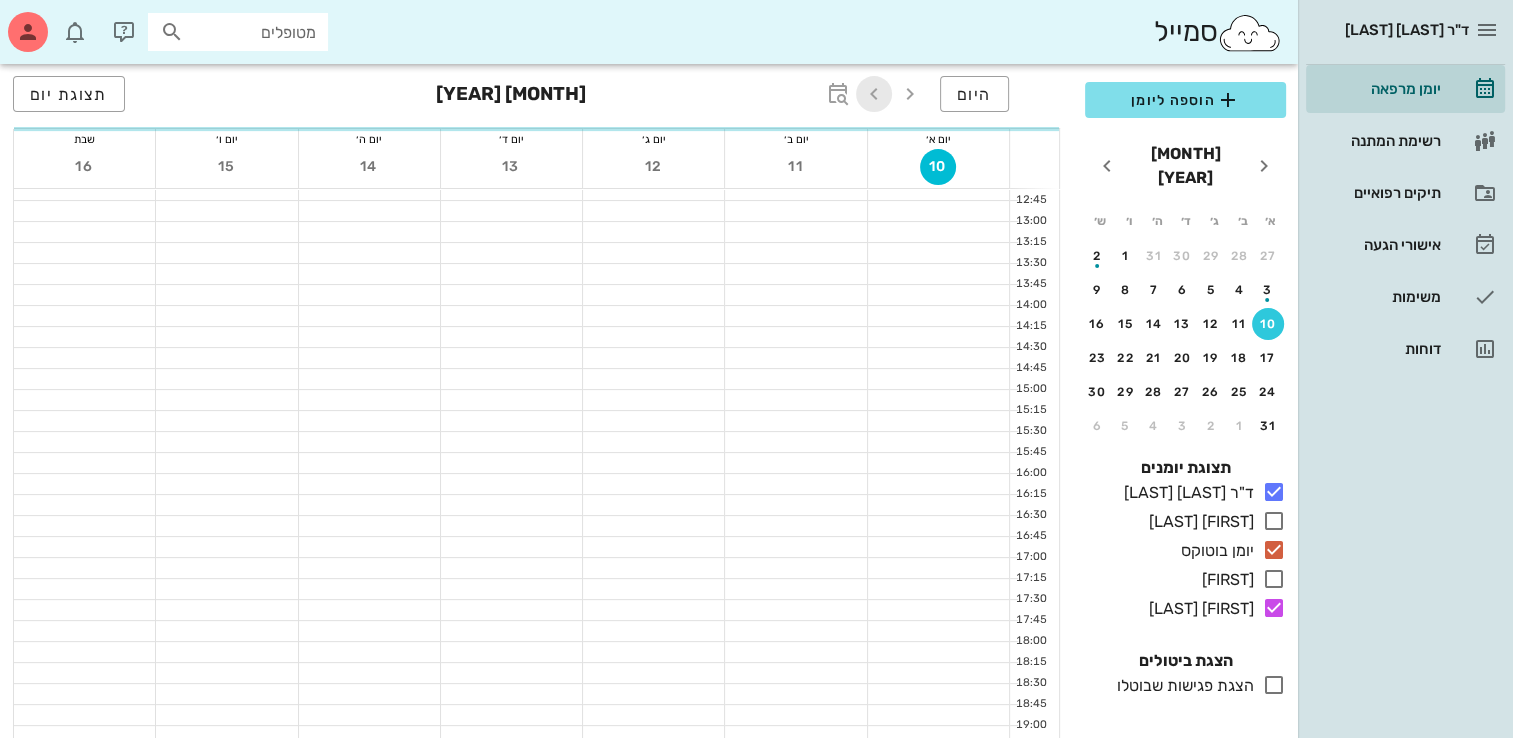 click at bounding box center [874, 94] 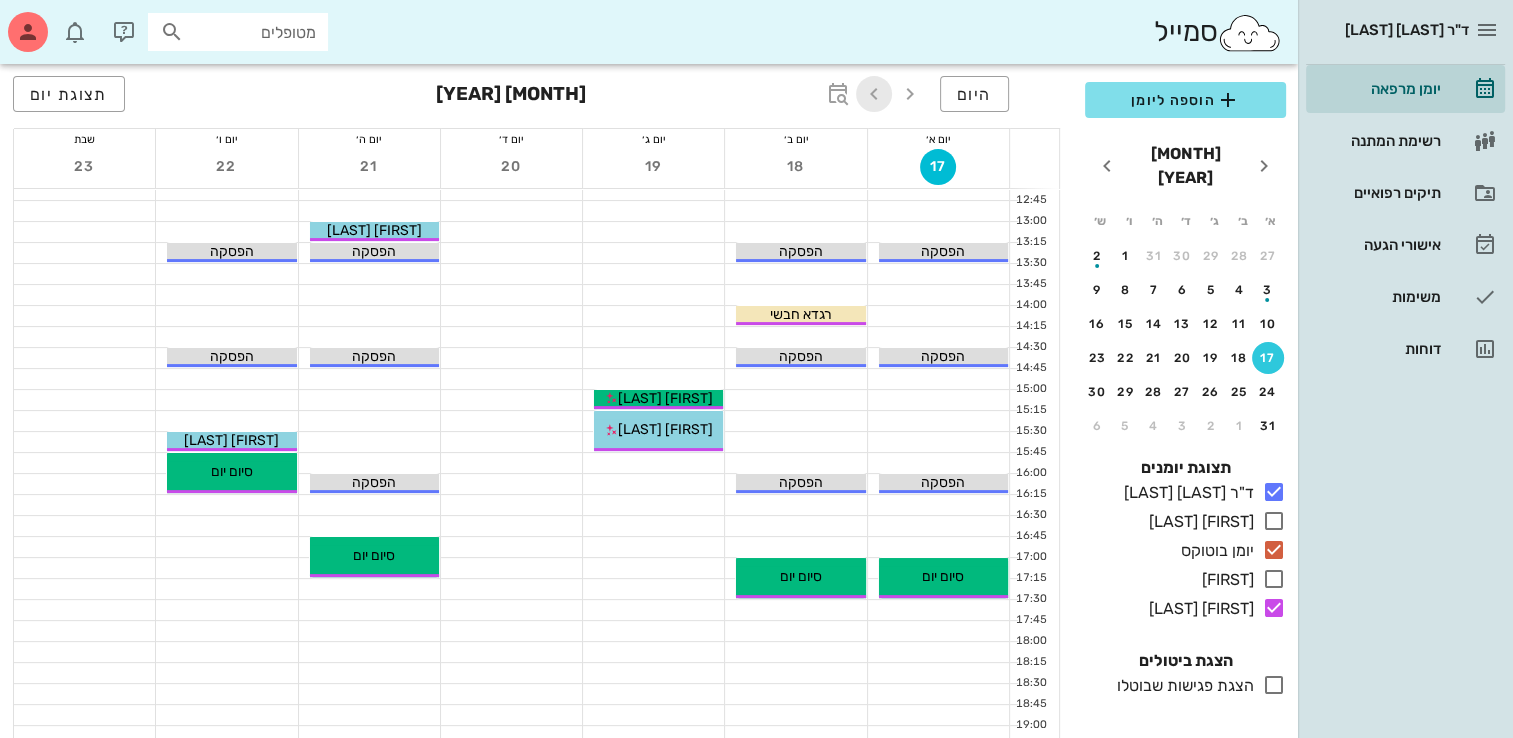 click at bounding box center (874, 94) 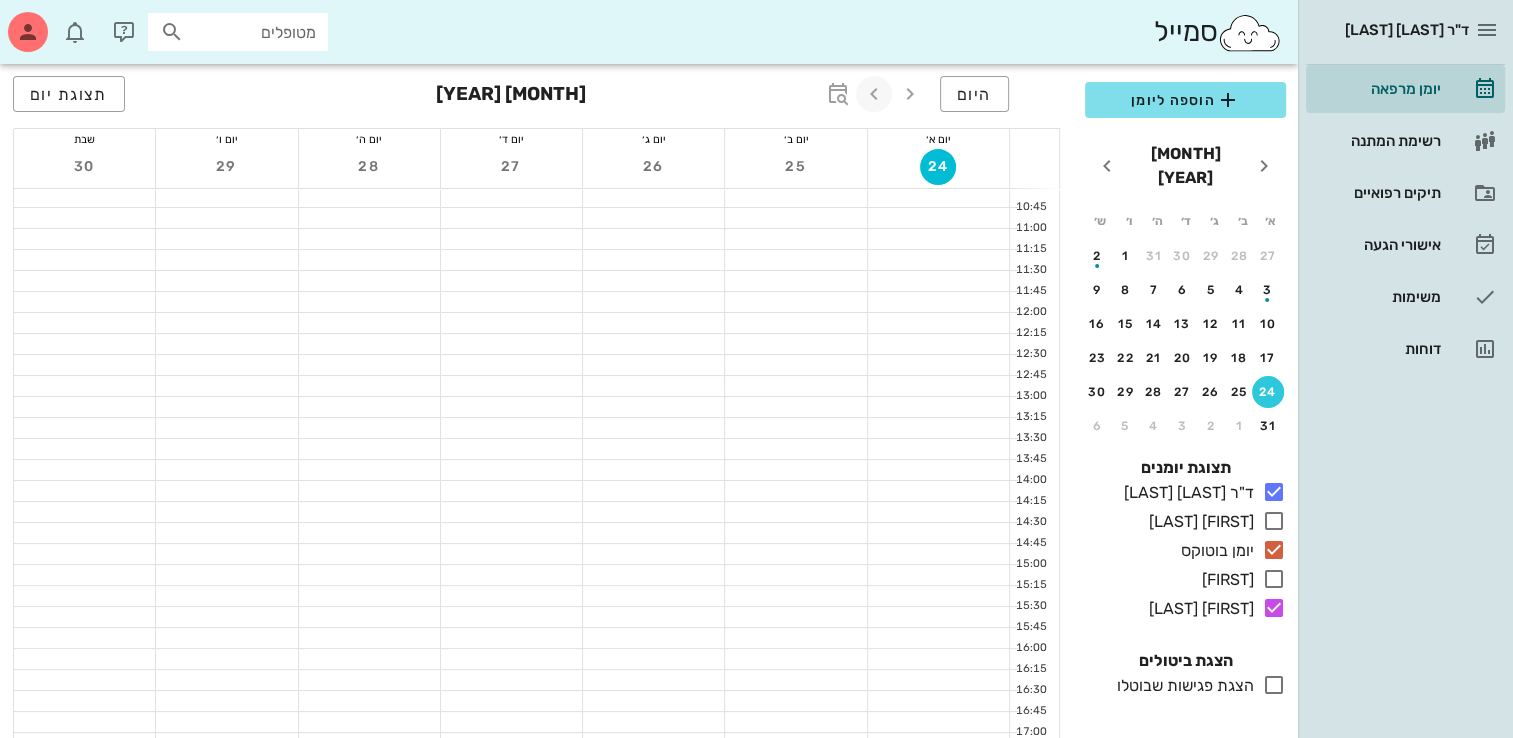 scroll, scrollTop: 240, scrollLeft: 0, axis: vertical 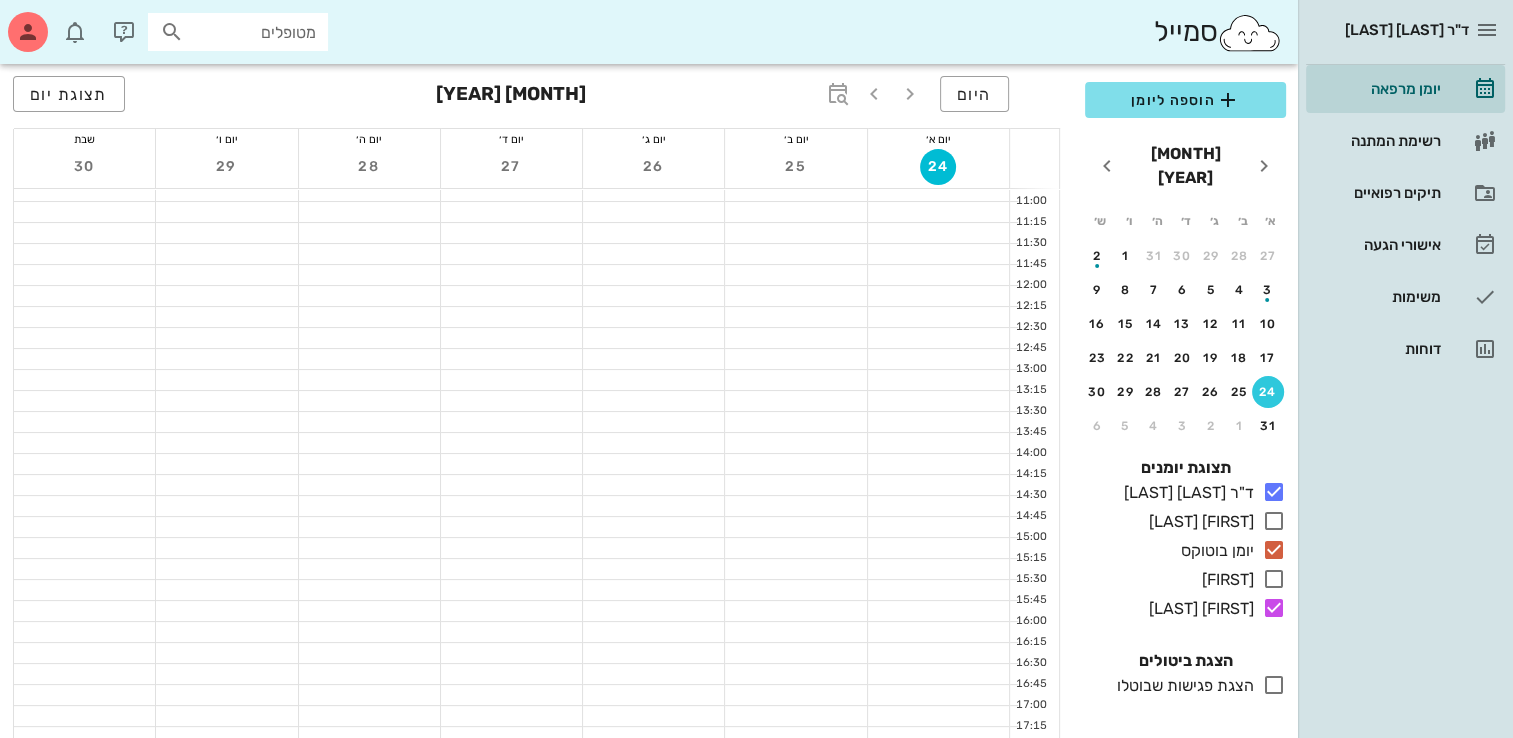 click at bounding box center (795, 632) 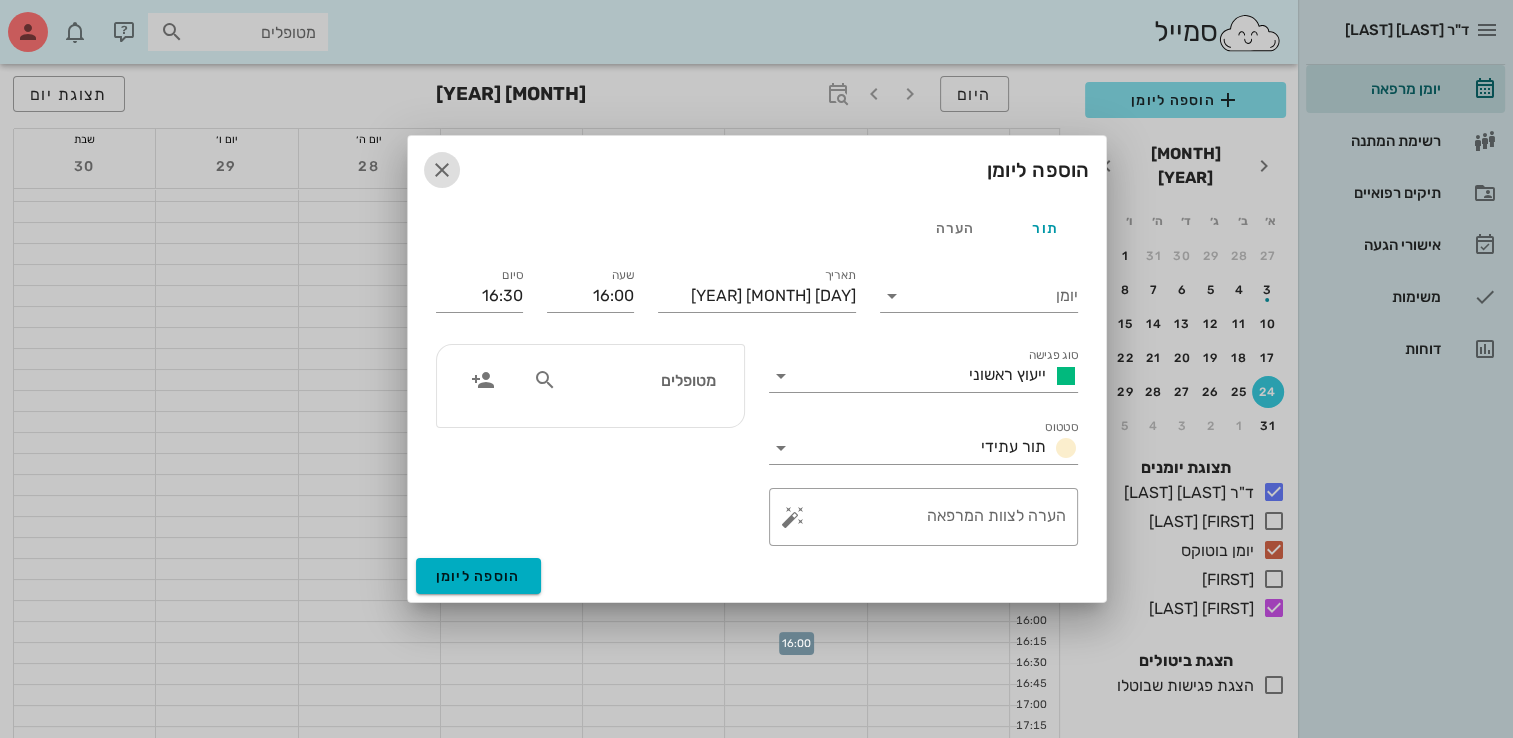 click at bounding box center [442, 170] 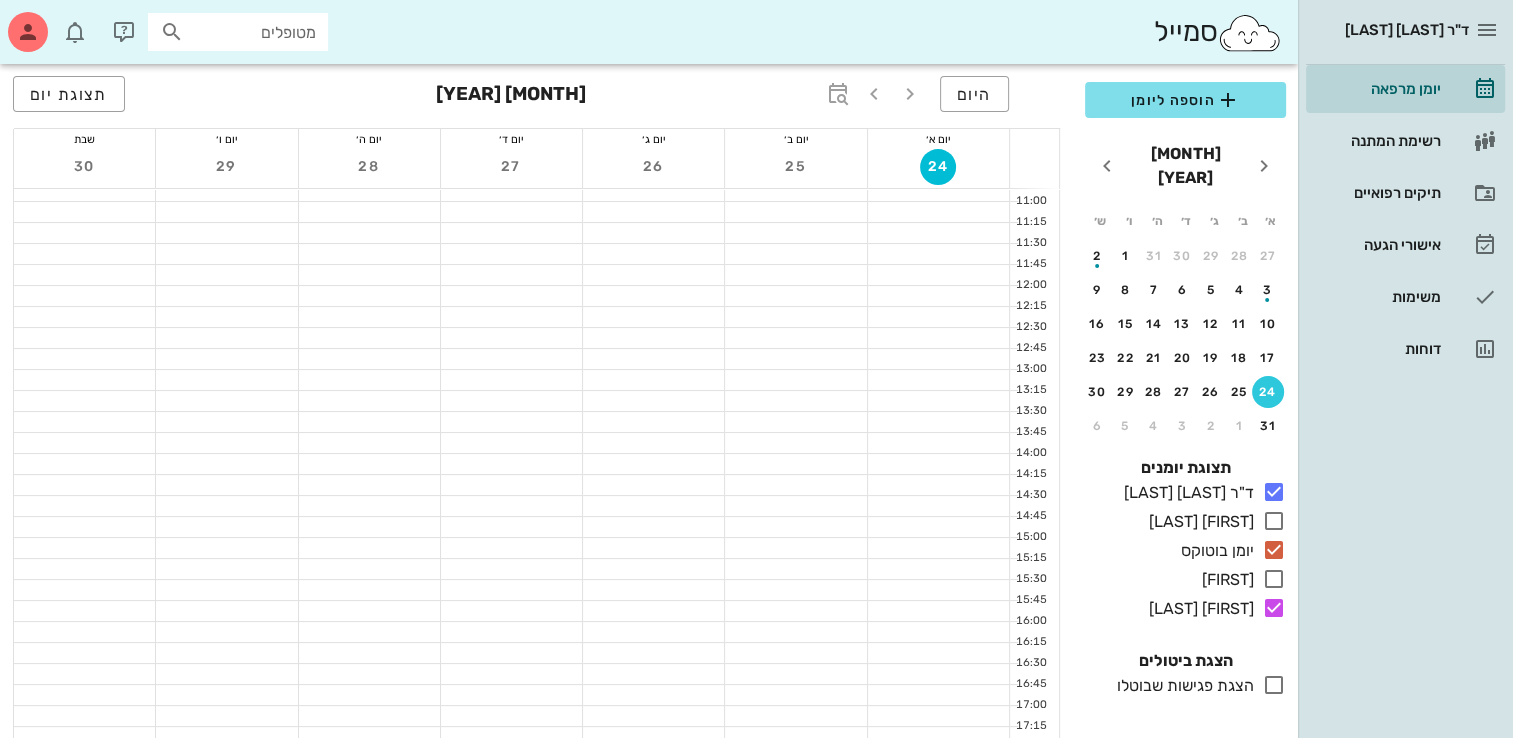 click at bounding box center (795, 674) 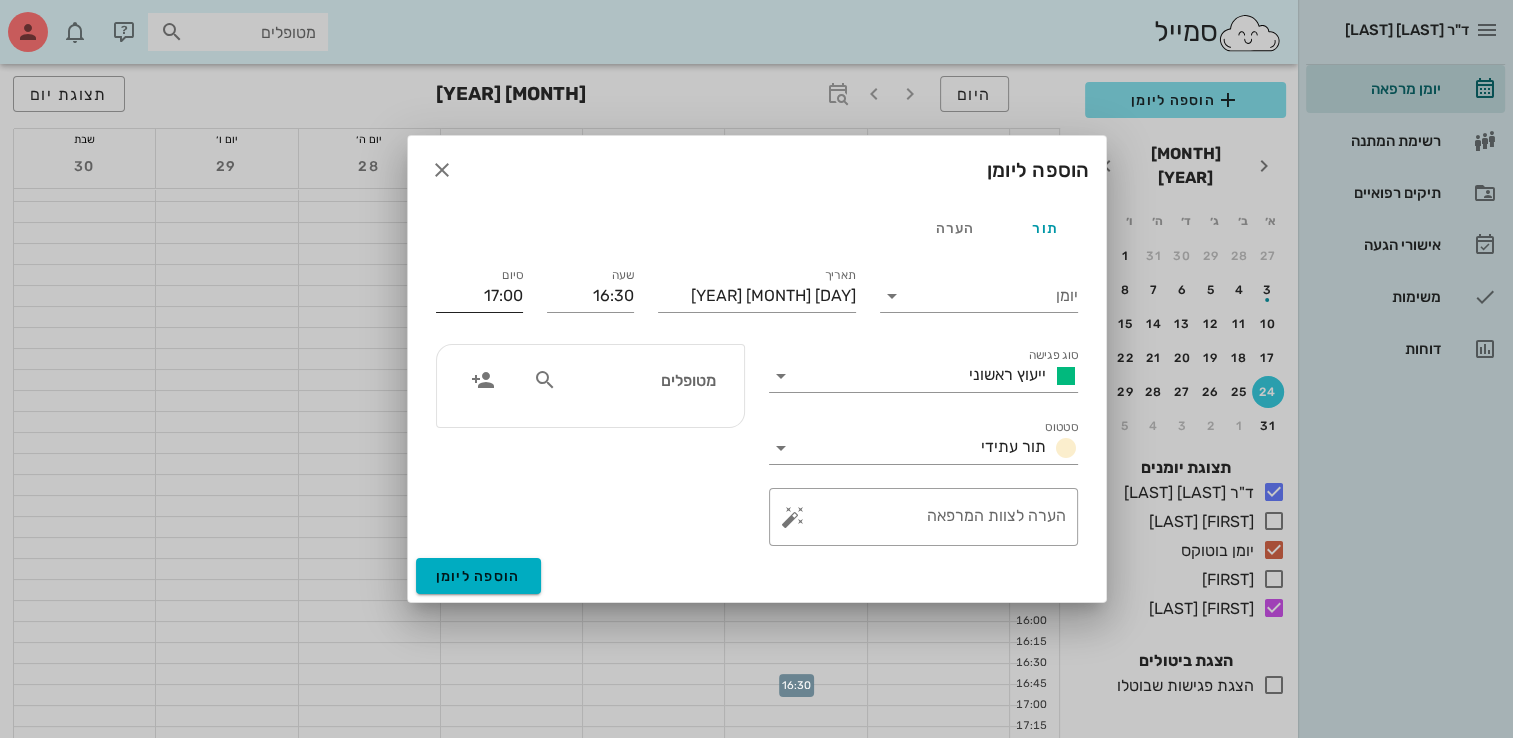 click on "17:00" at bounding box center [479, 296] 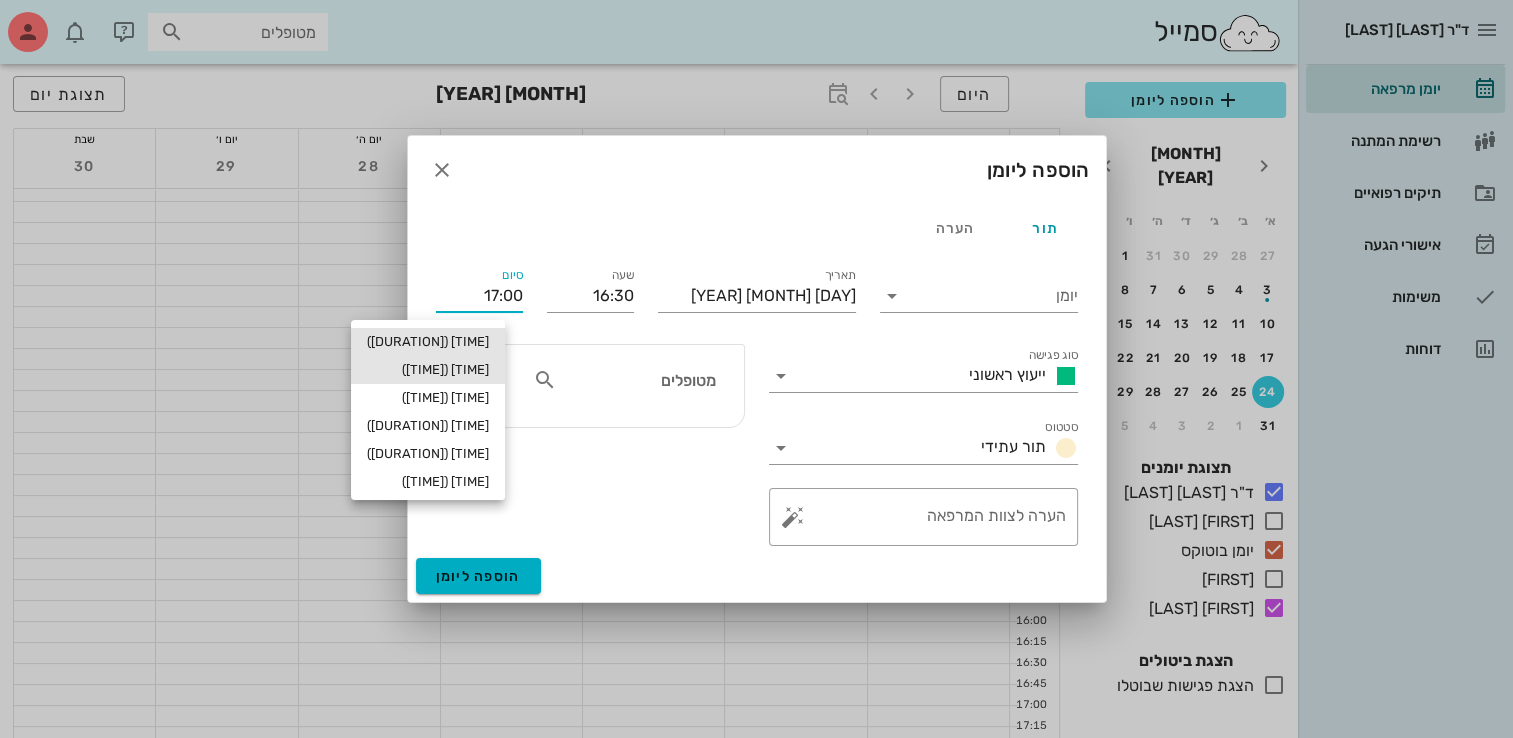 click on "[TIME] ([DURATION])" at bounding box center (428, 342) 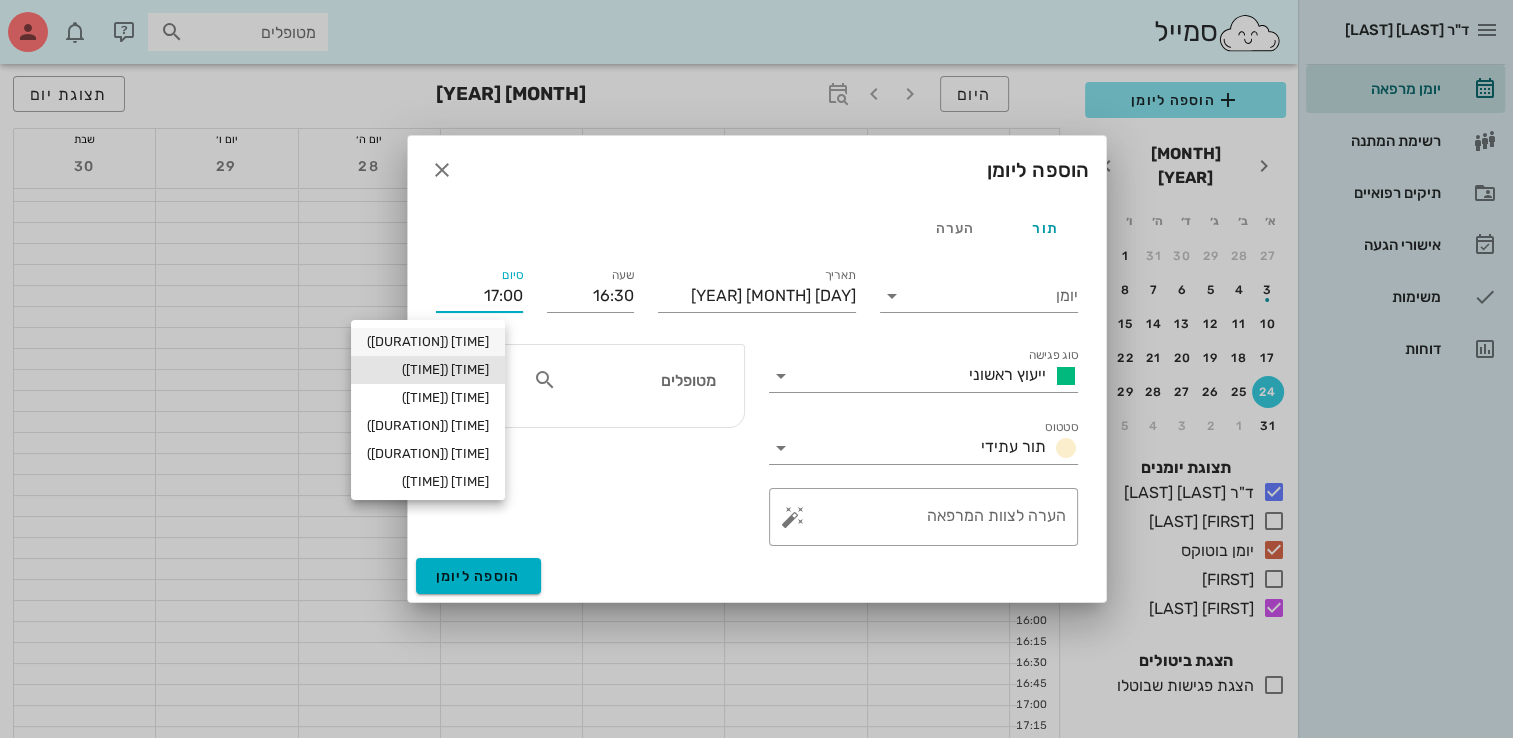 type on "16:45" 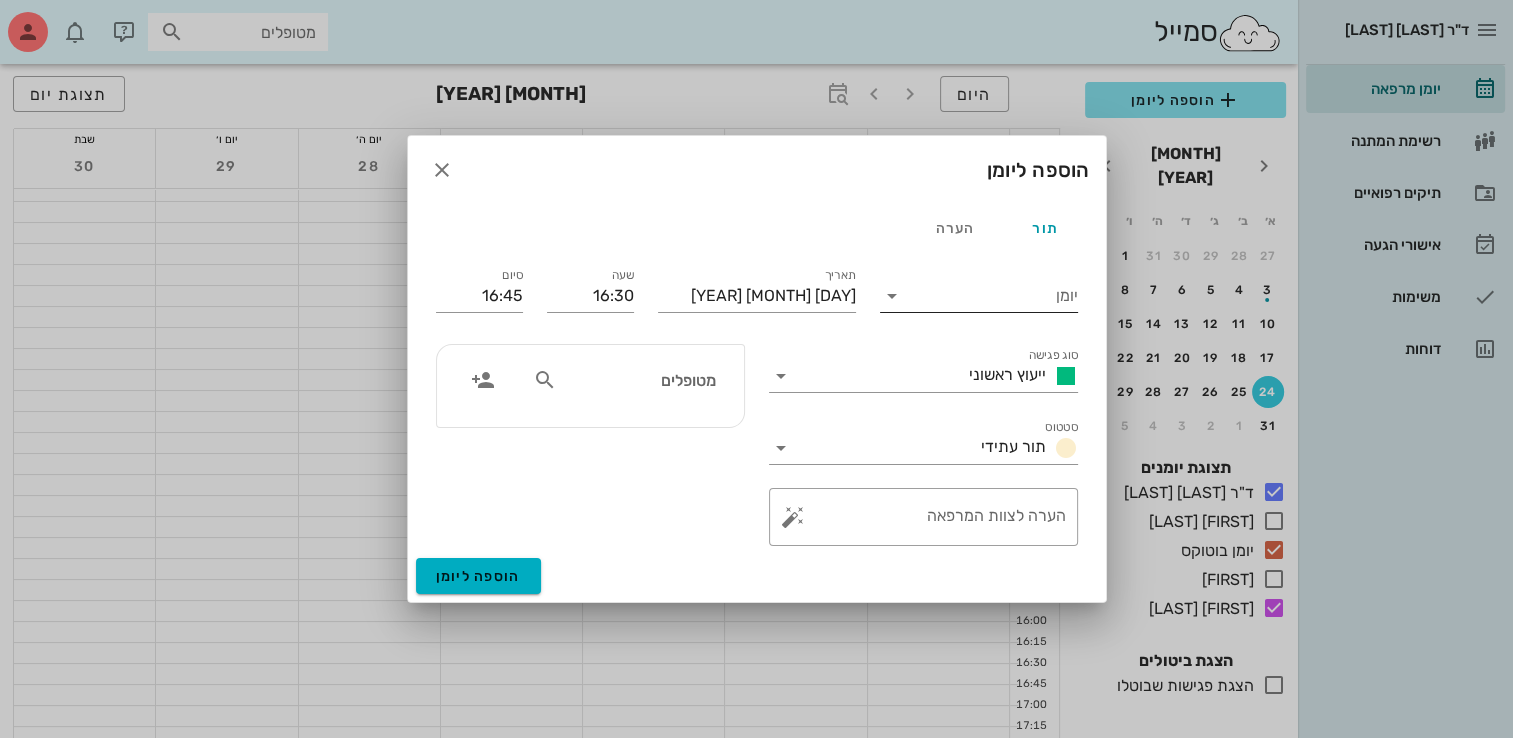 click on "יומן" at bounding box center [993, 296] 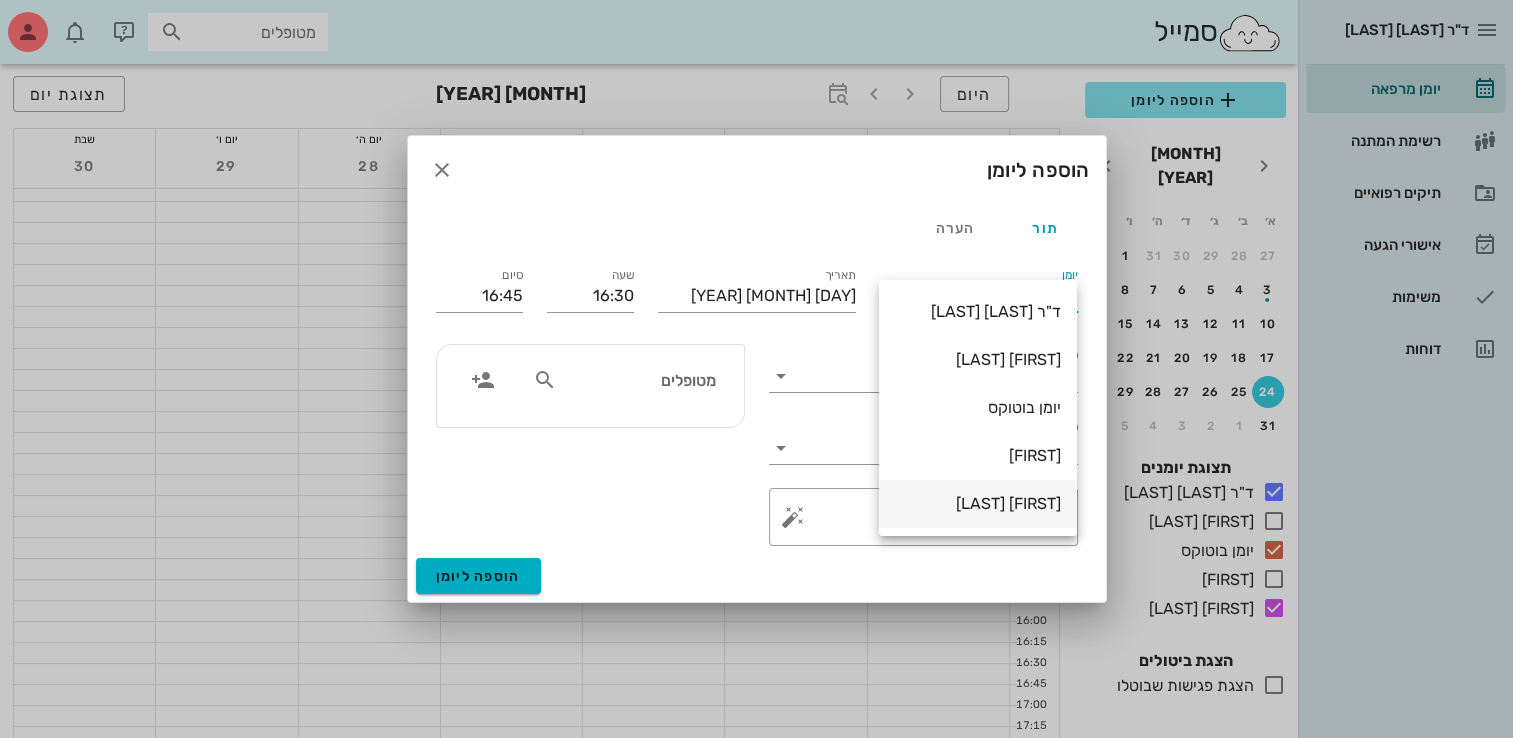 click on "[FIRST] [LAST]" at bounding box center (978, 503) 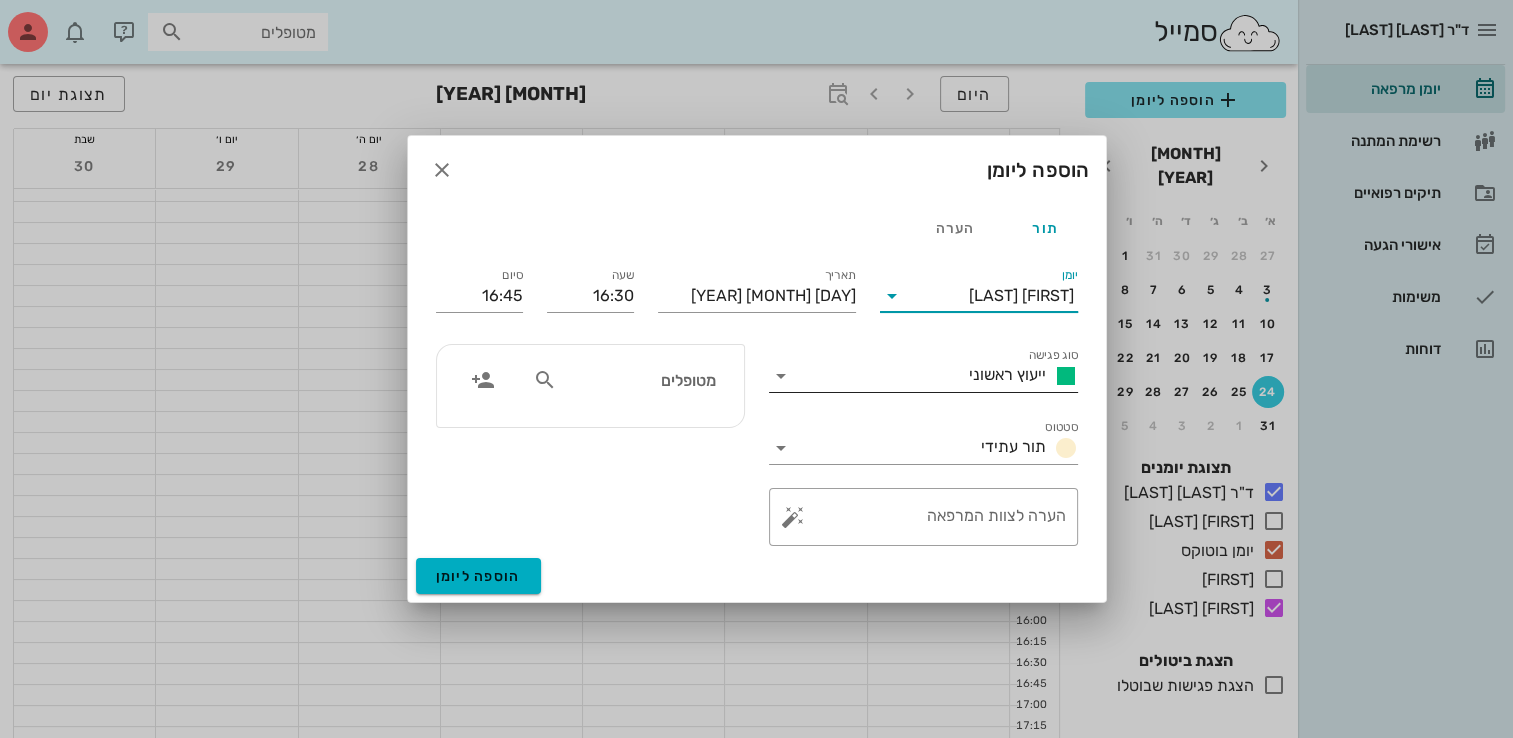 click on "ייעוץ ראשוני" at bounding box center [1007, 374] 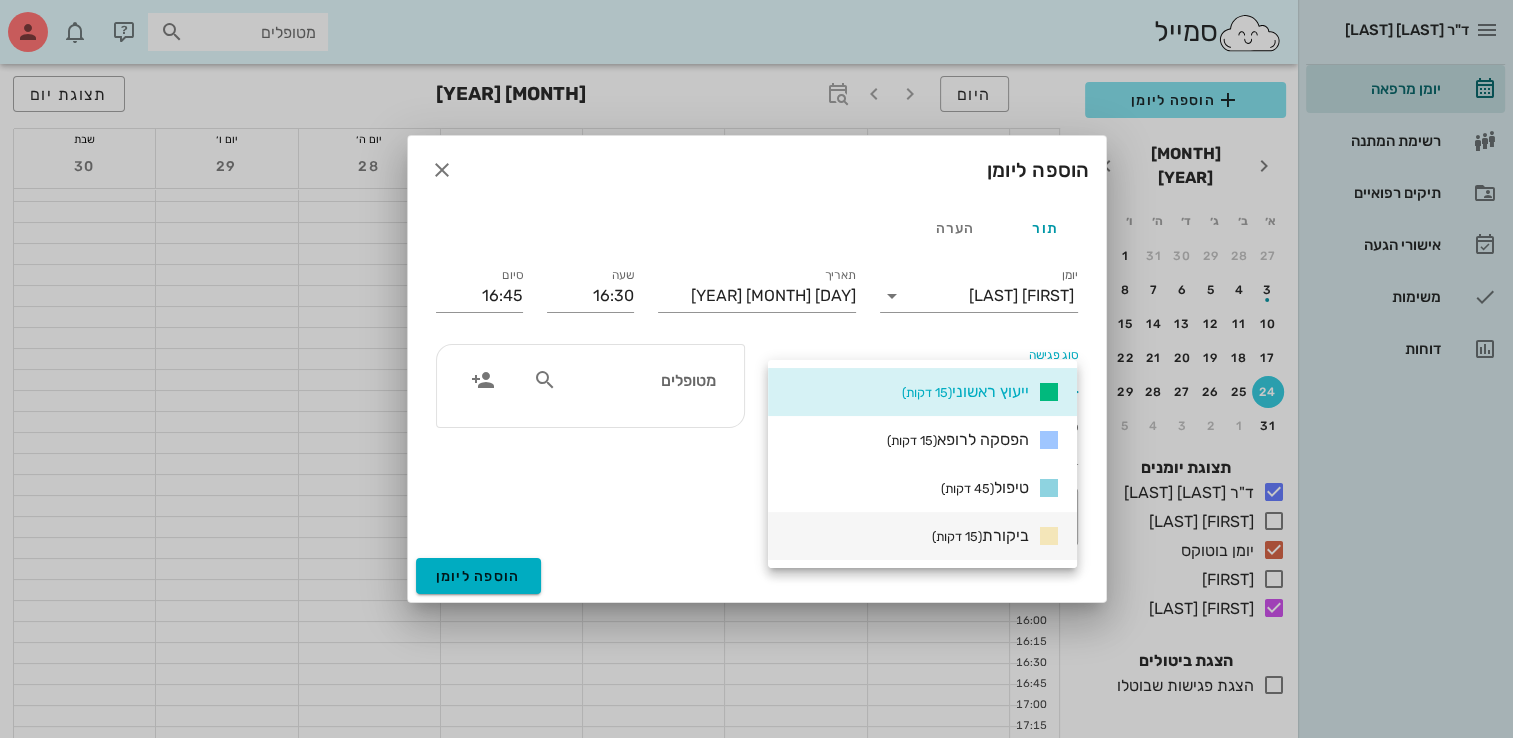 click on "ביקורת  (15 דקות)" at bounding box center [980, 535] 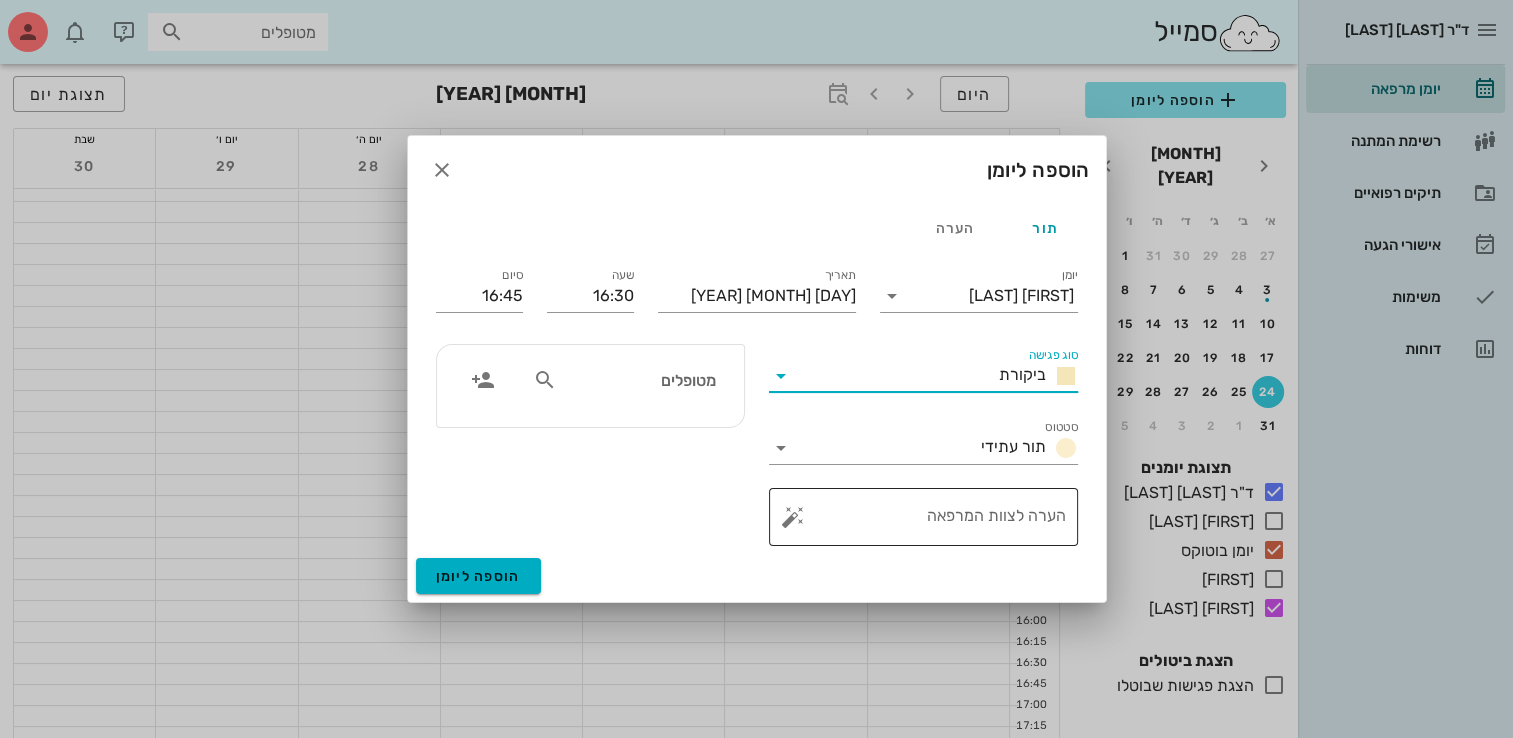 click on "הערה לצוות המרפאה" at bounding box center (931, 517) 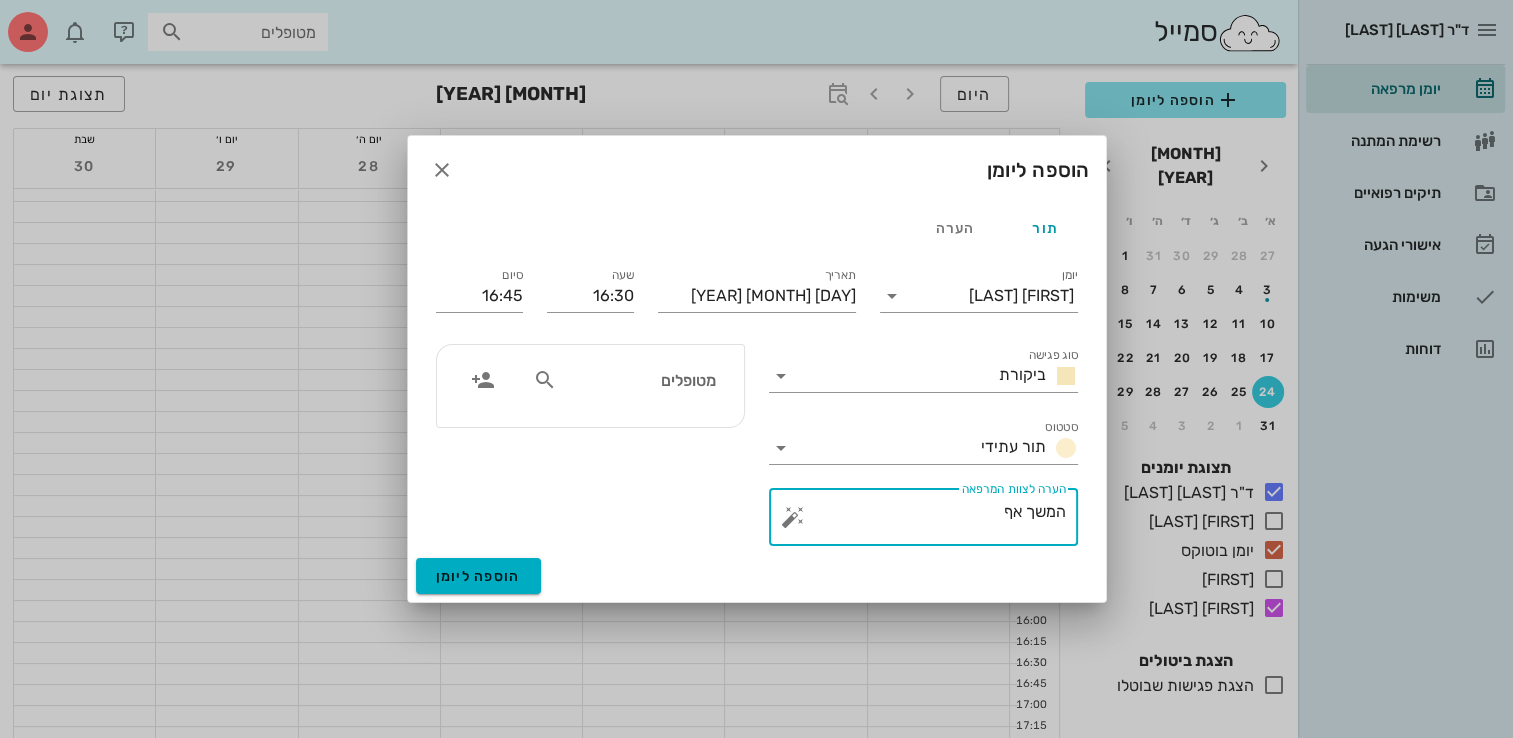 type on "המשך אף" 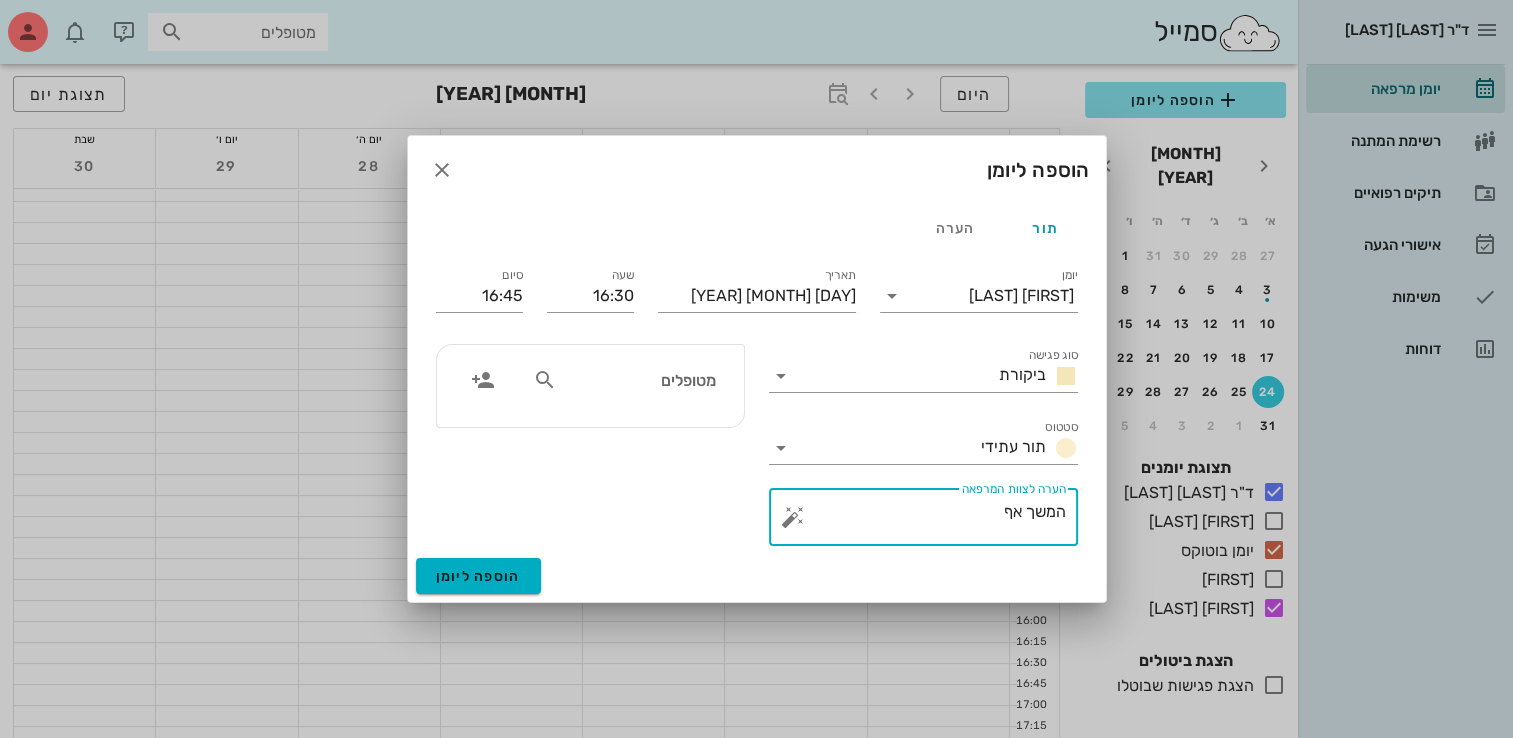 click on "מטופלים" at bounding box center (638, 380) 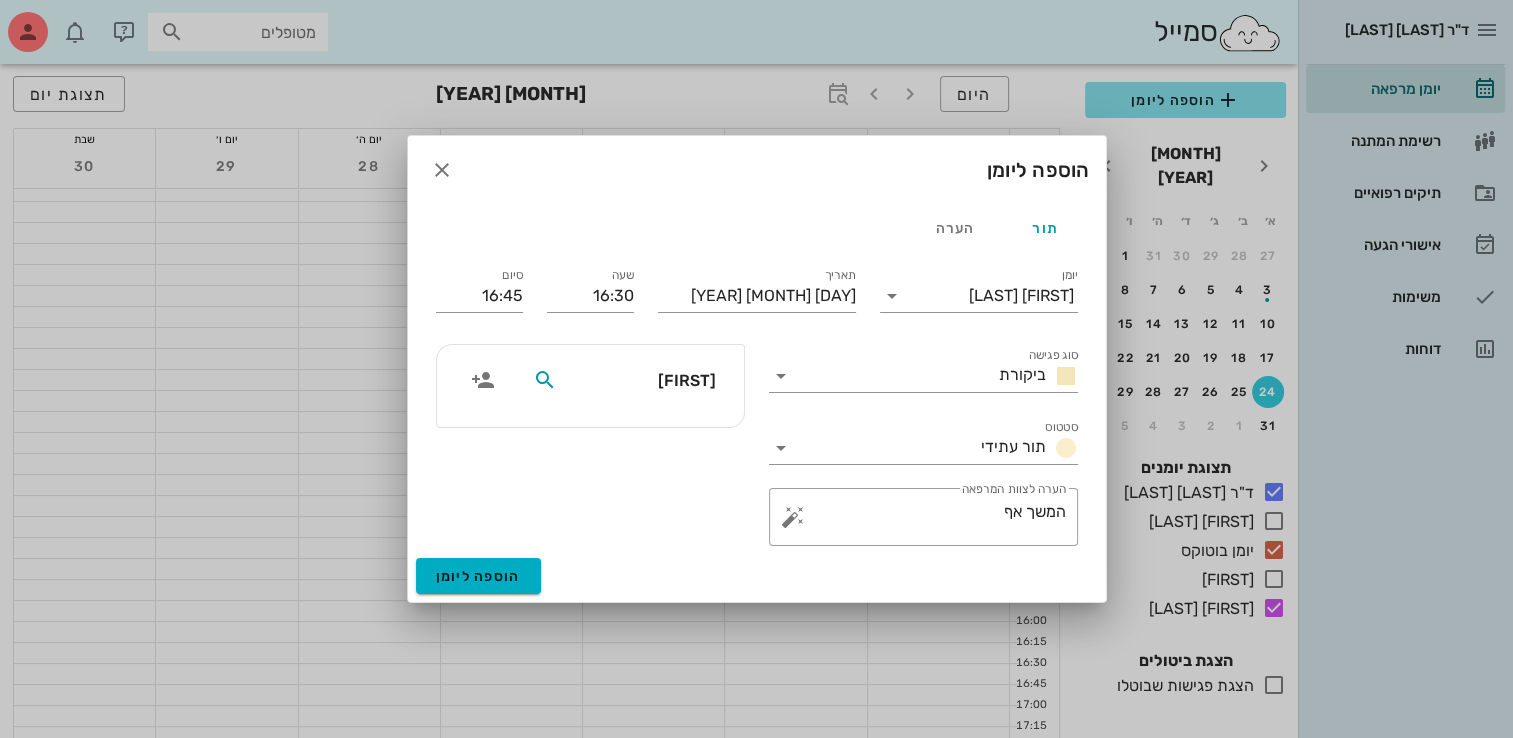 type on "[FIRST]" 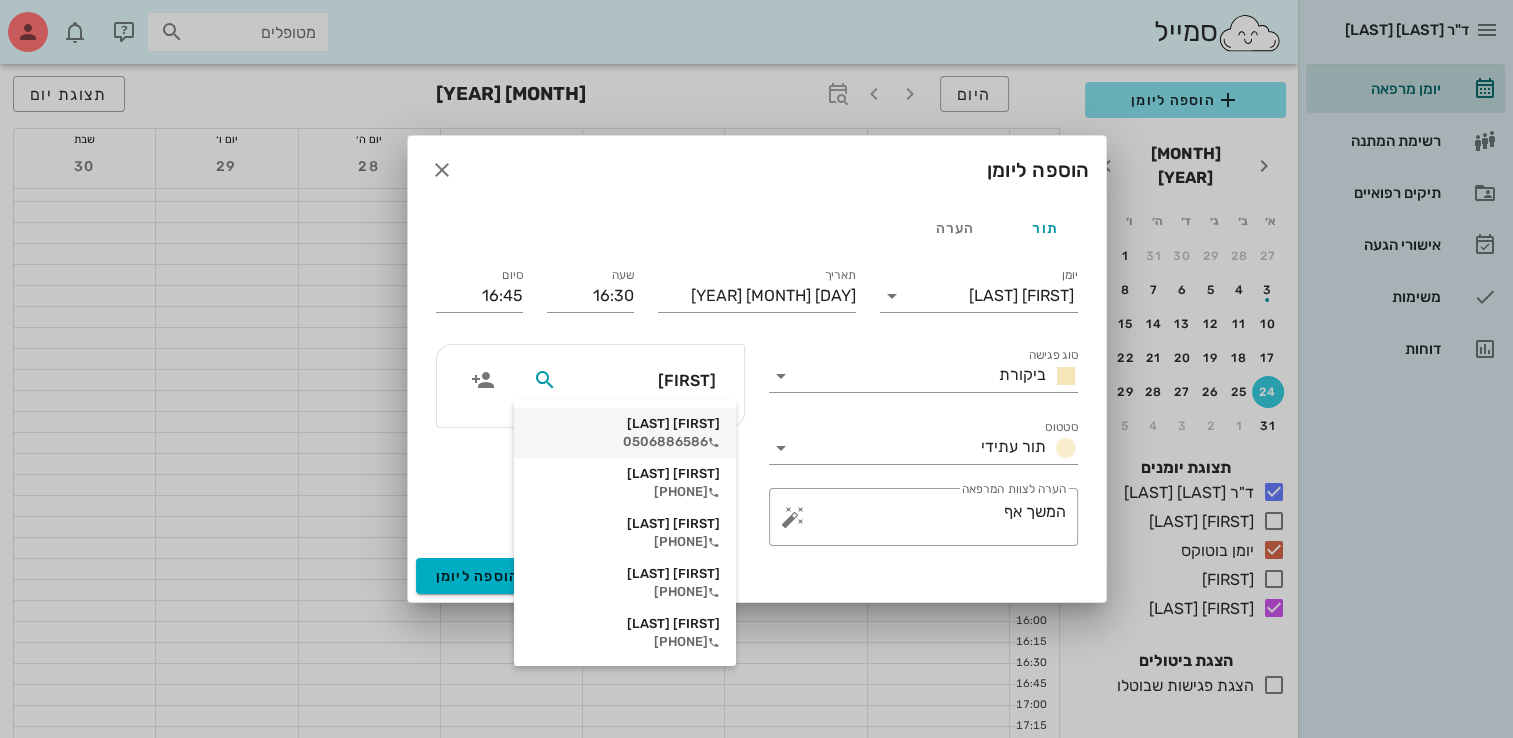 click on "[FIRST] [LAST]" at bounding box center [625, 424] 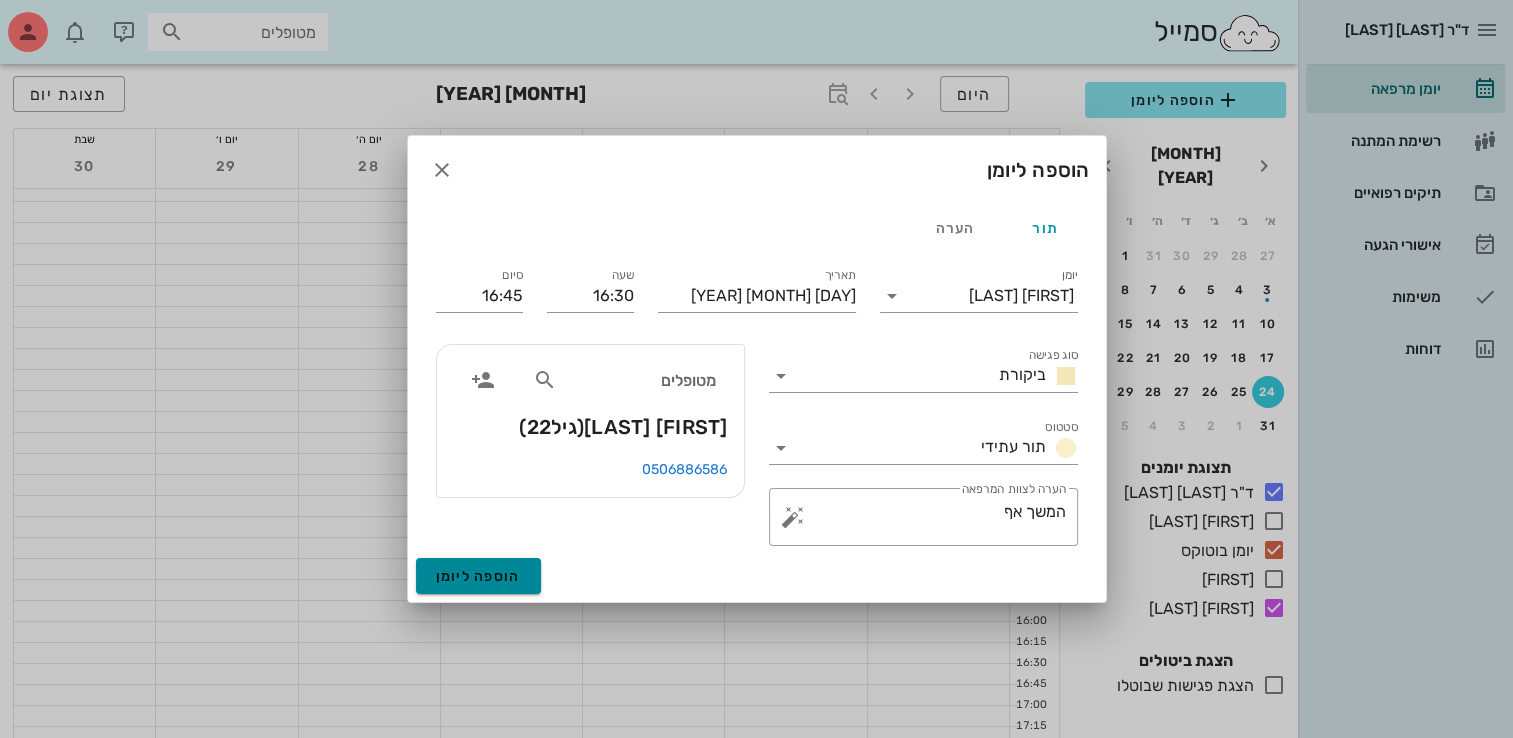 click on "הוספה ליומן" at bounding box center (478, 576) 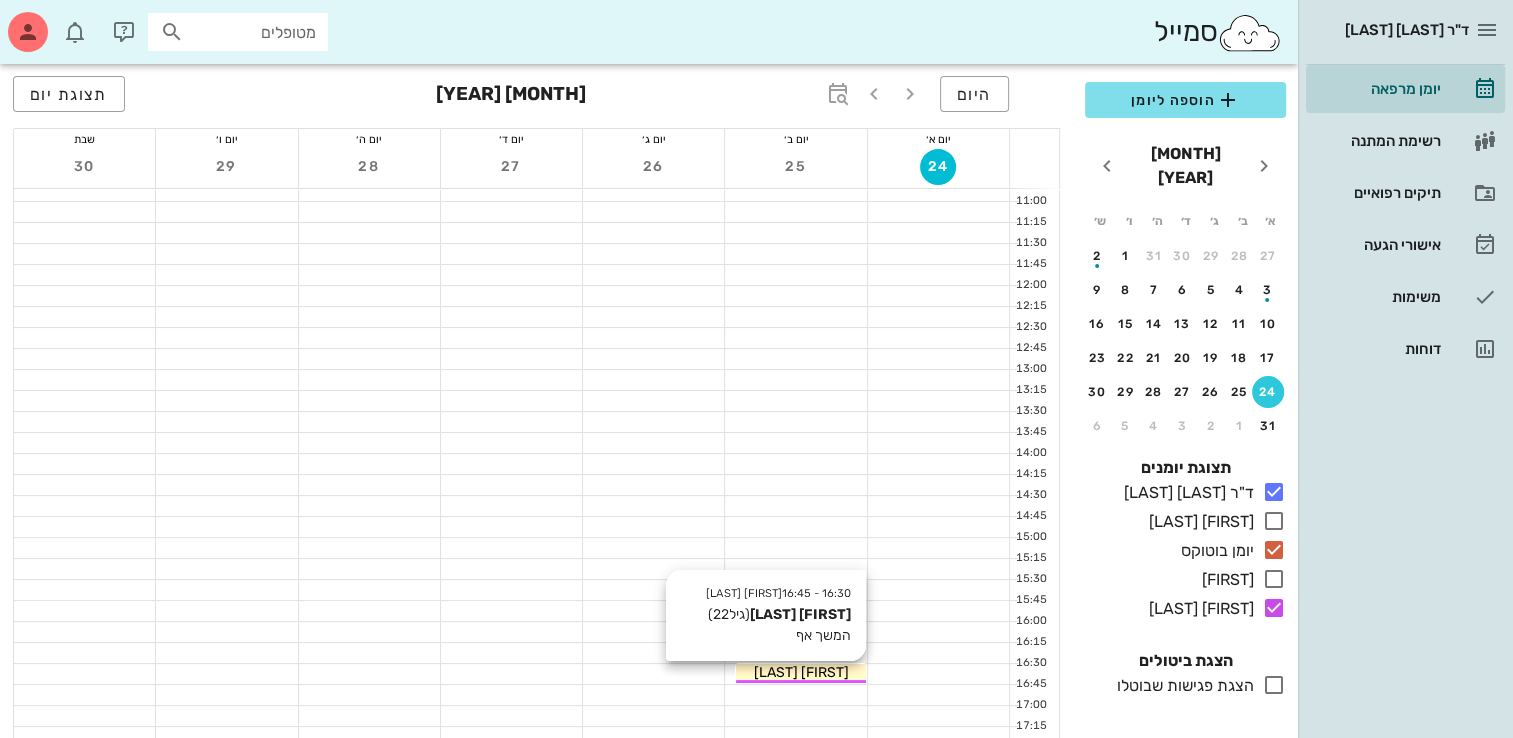 click on "[FIRST] [LAST]" at bounding box center (801, 672) 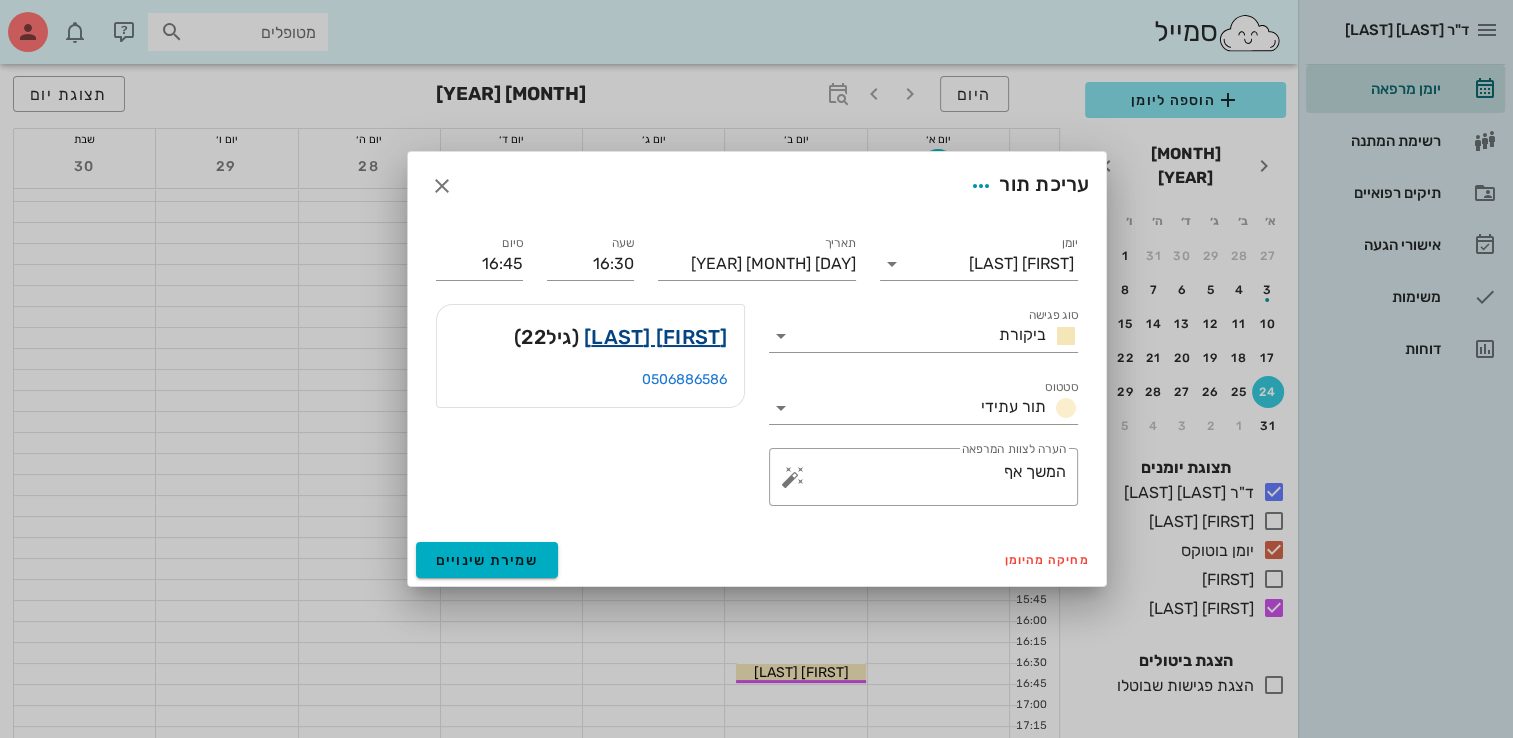 click on "[FIRST]
[LAST]" at bounding box center (656, 337) 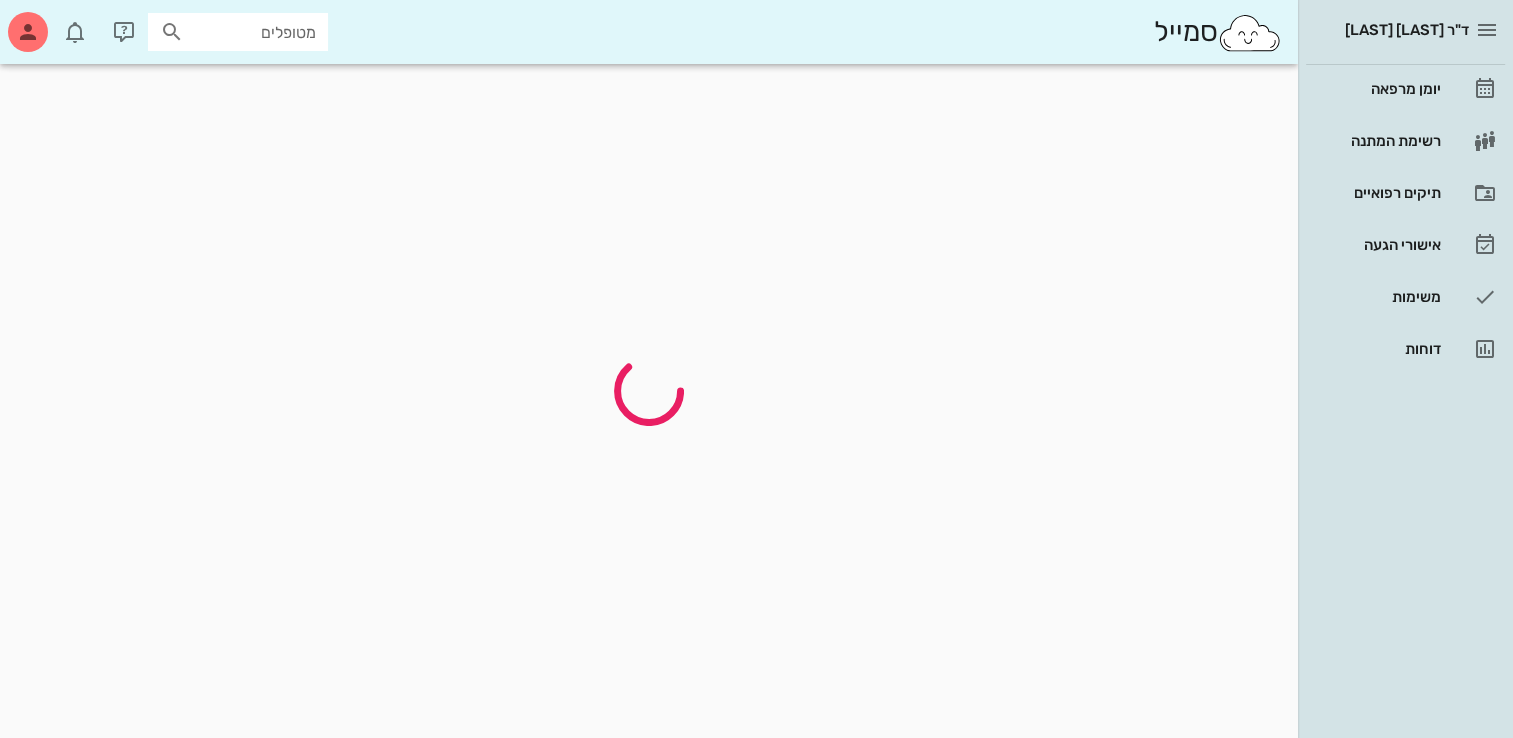 scroll, scrollTop: 0, scrollLeft: 0, axis: both 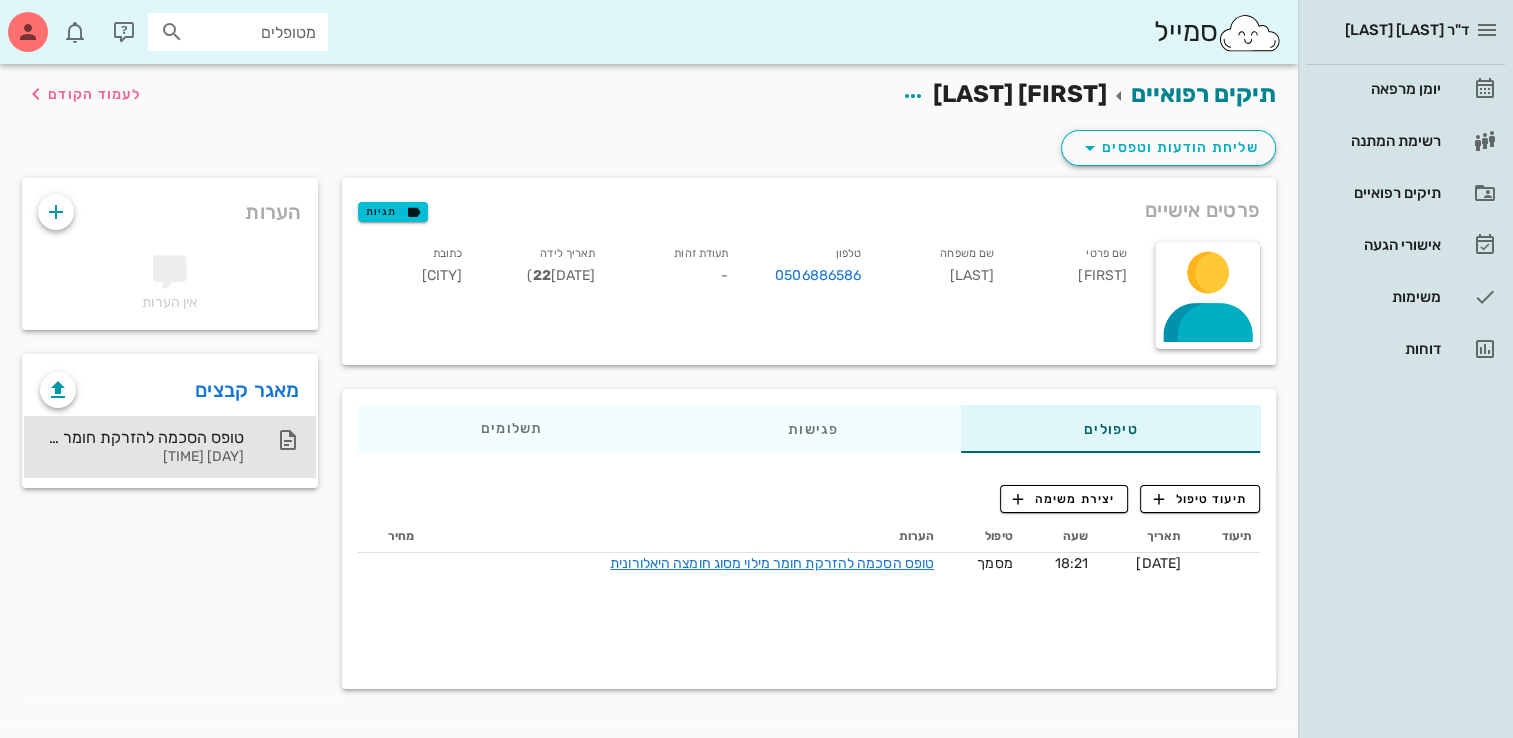 click on "טופס הסכמה להזרקת חומר מילוי מסוג חומצה היאלורונית" at bounding box center (142, 437) 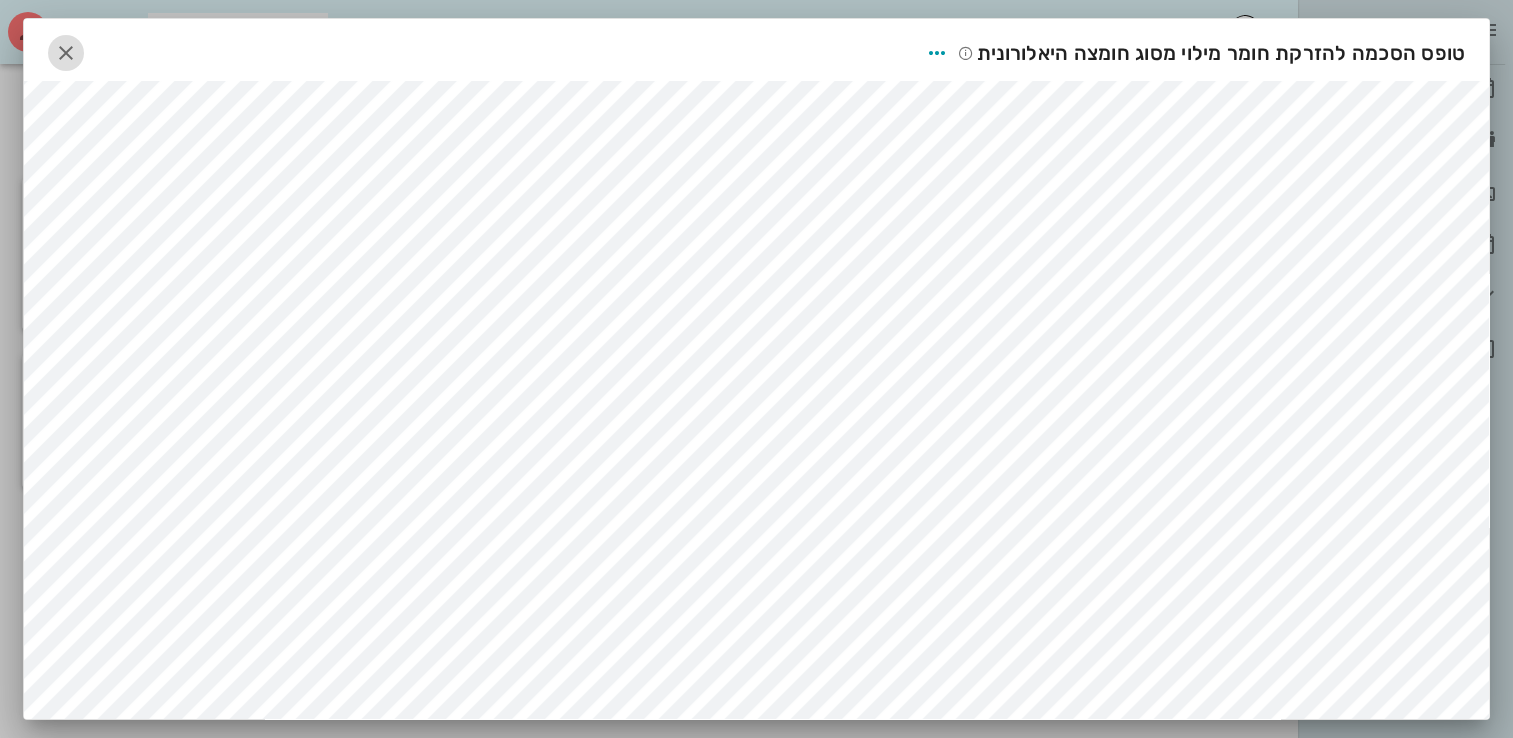 click at bounding box center (66, 53) 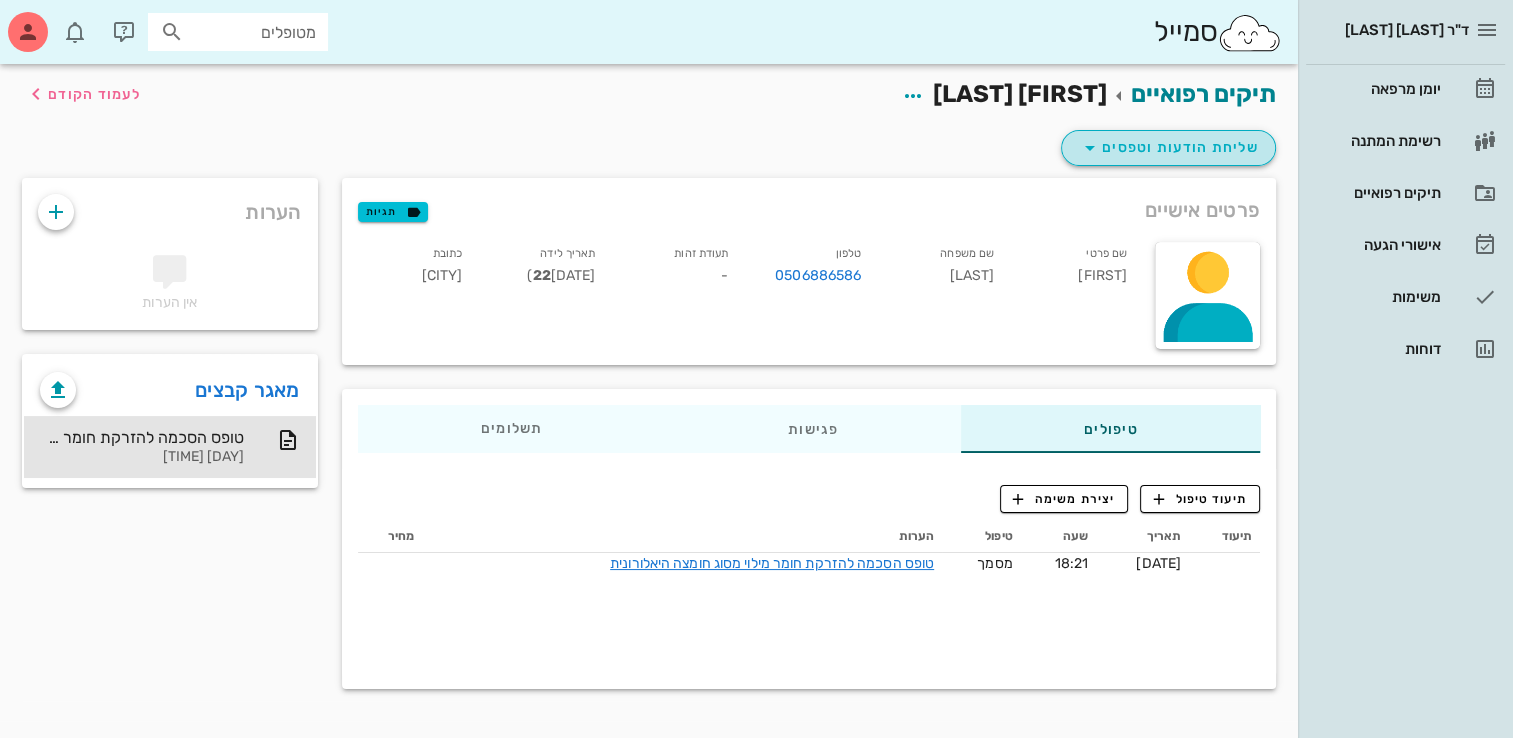click on "שליחת הודעות וטפסים" at bounding box center [1168, 148] 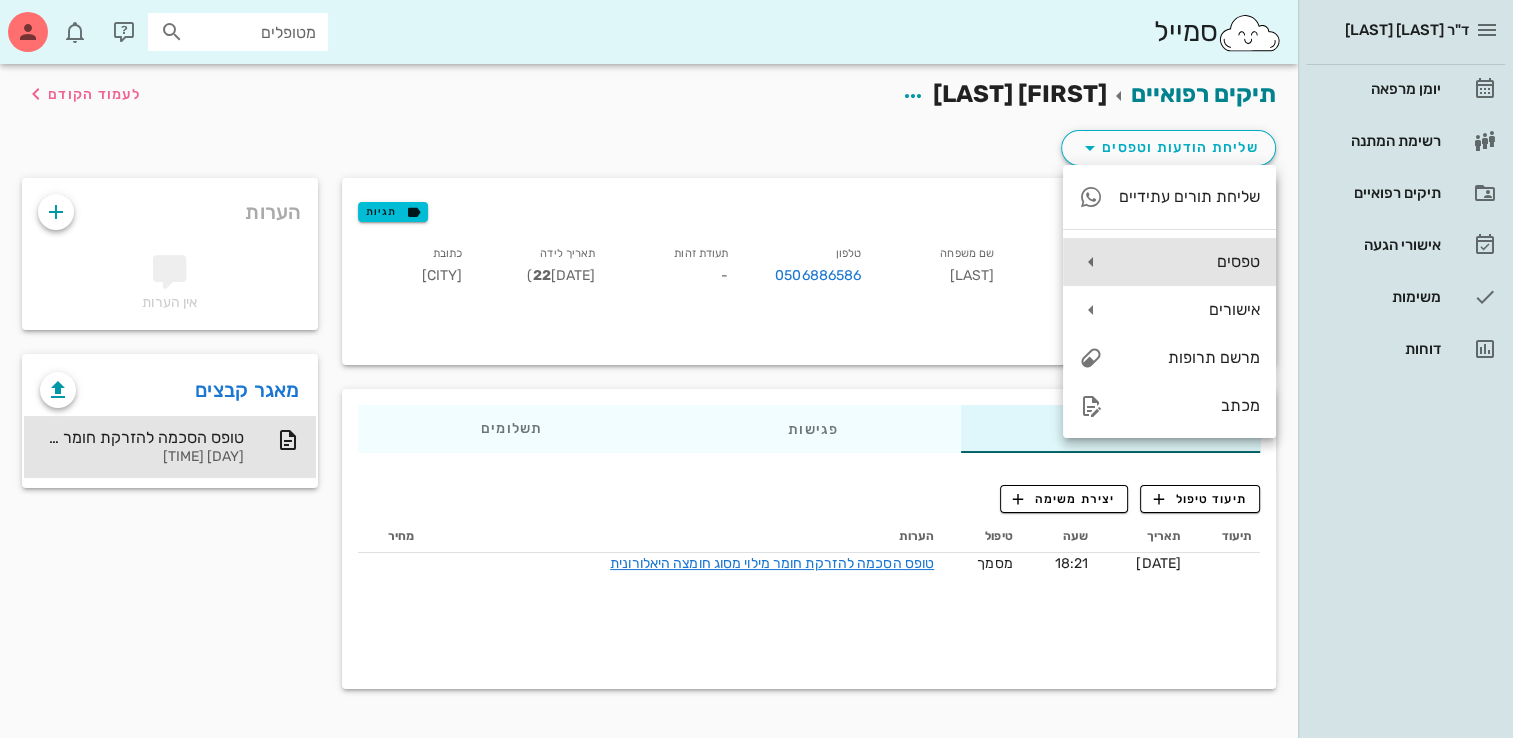 click on "טפסים" at bounding box center [1189, 261] 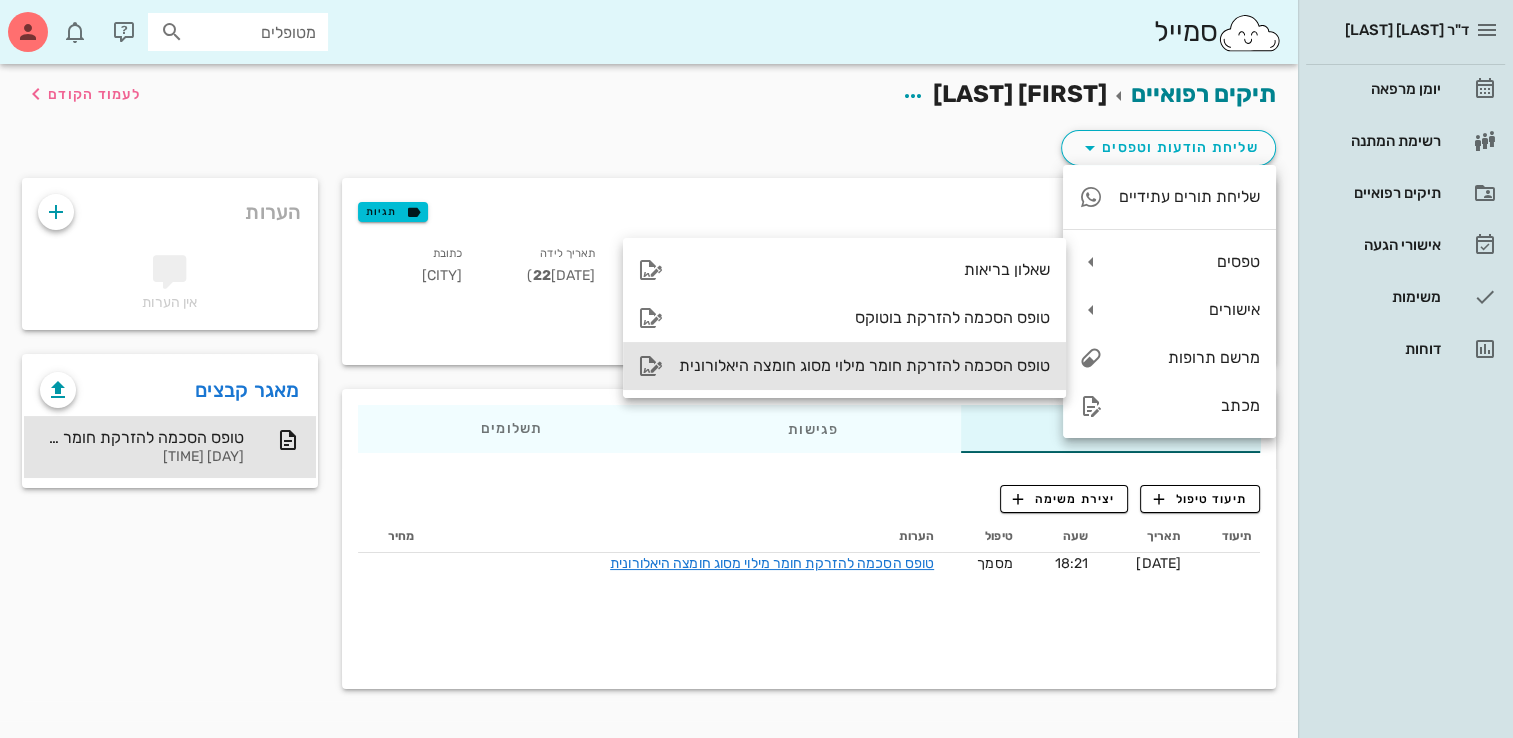 click on "טופס הסכמה להזרקת חומר מילוי מסוג חומצה היאלורונית" at bounding box center (864, 365) 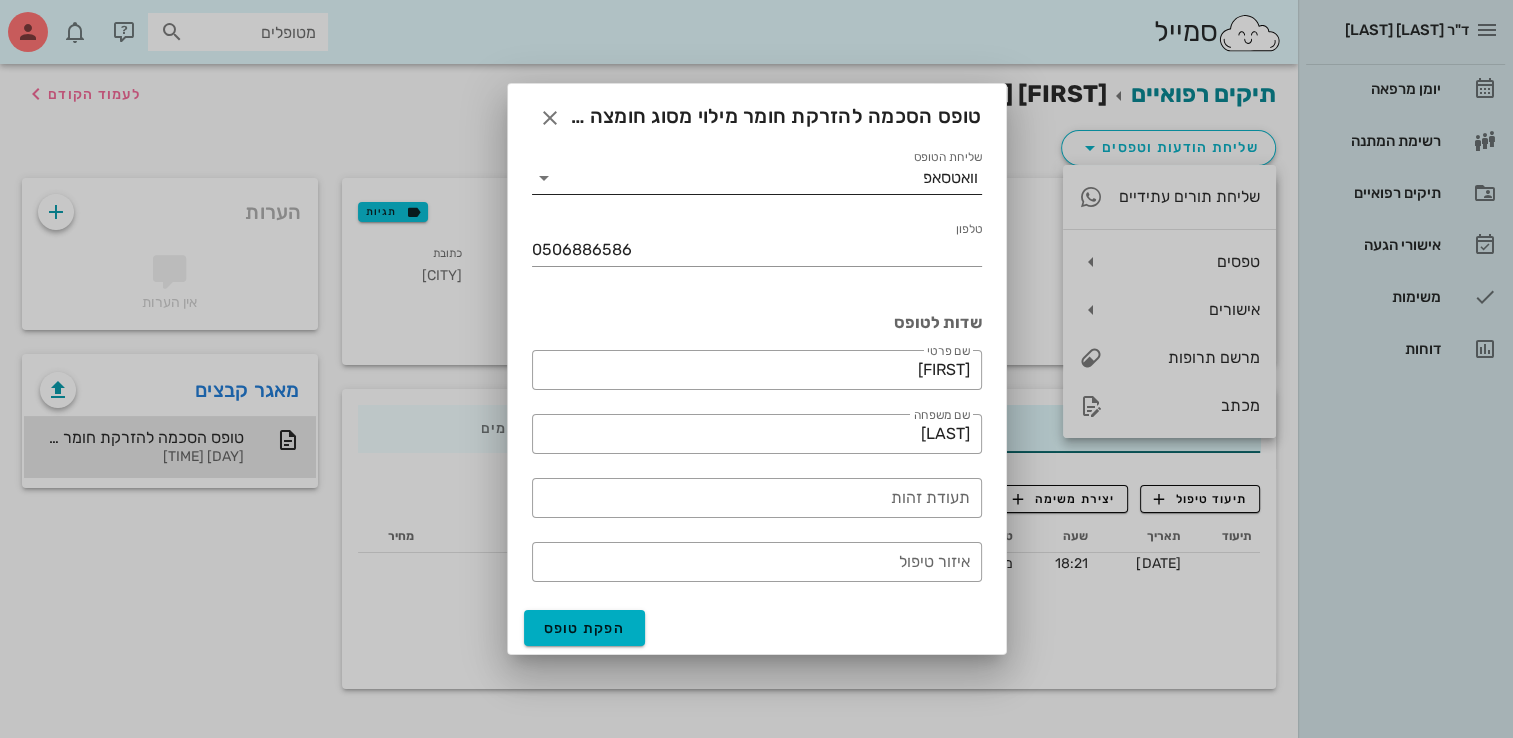click on "שליחת הטופס" at bounding box center (741, 178) 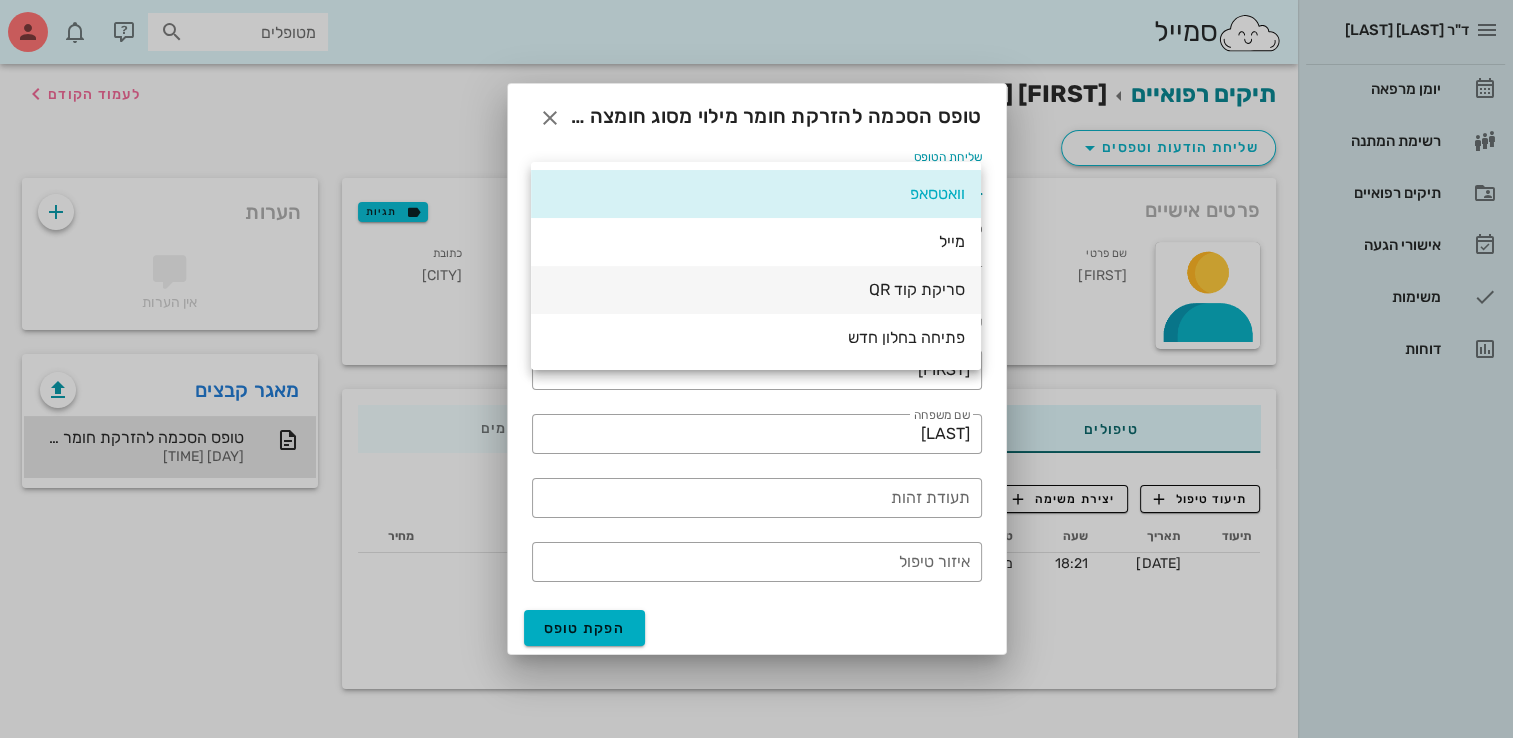 click on "סריקת קוד QR" at bounding box center (756, 289) 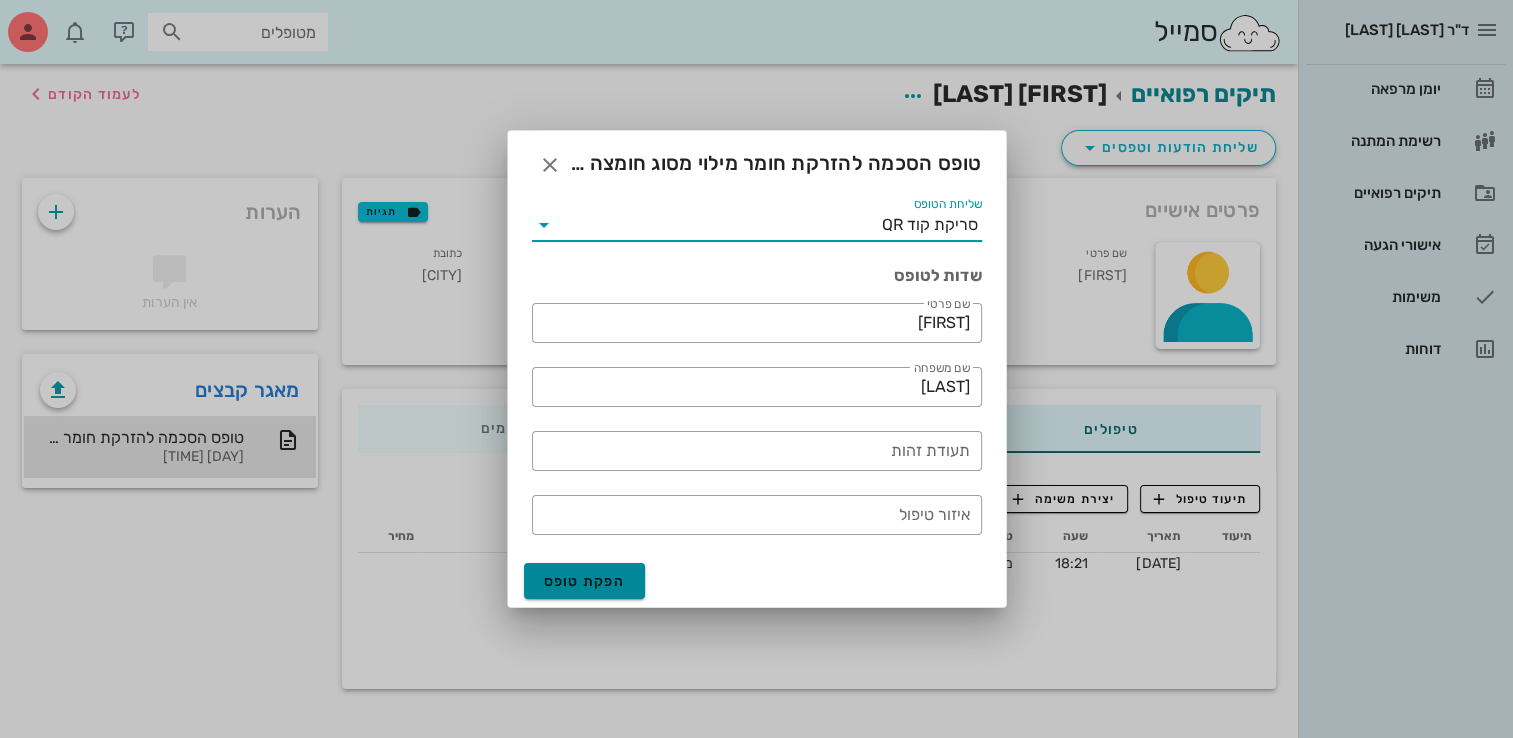 click on "הפקת טופס" at bounding box center [585, 581] 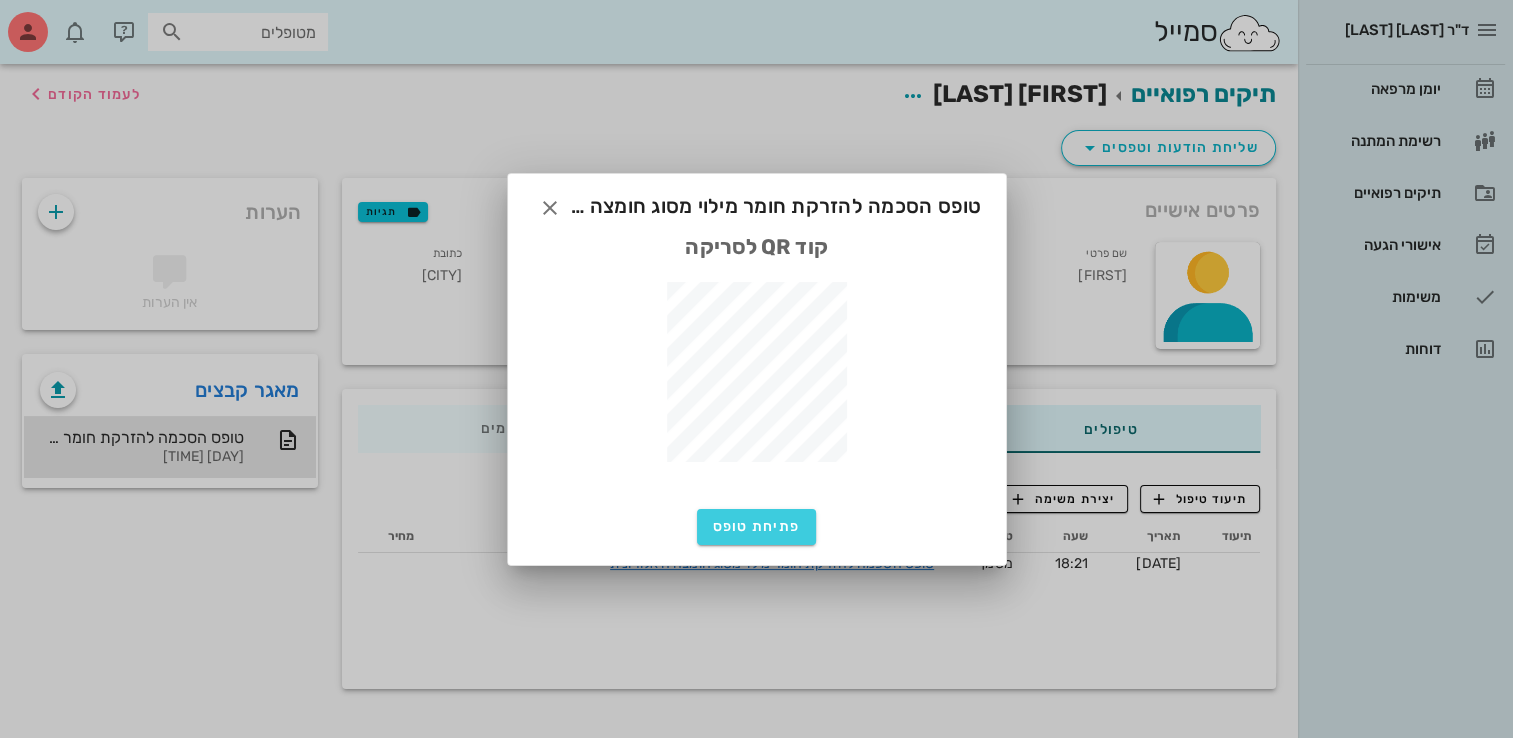 click on "פתיחת טופס" at bounding box center [757, 526] 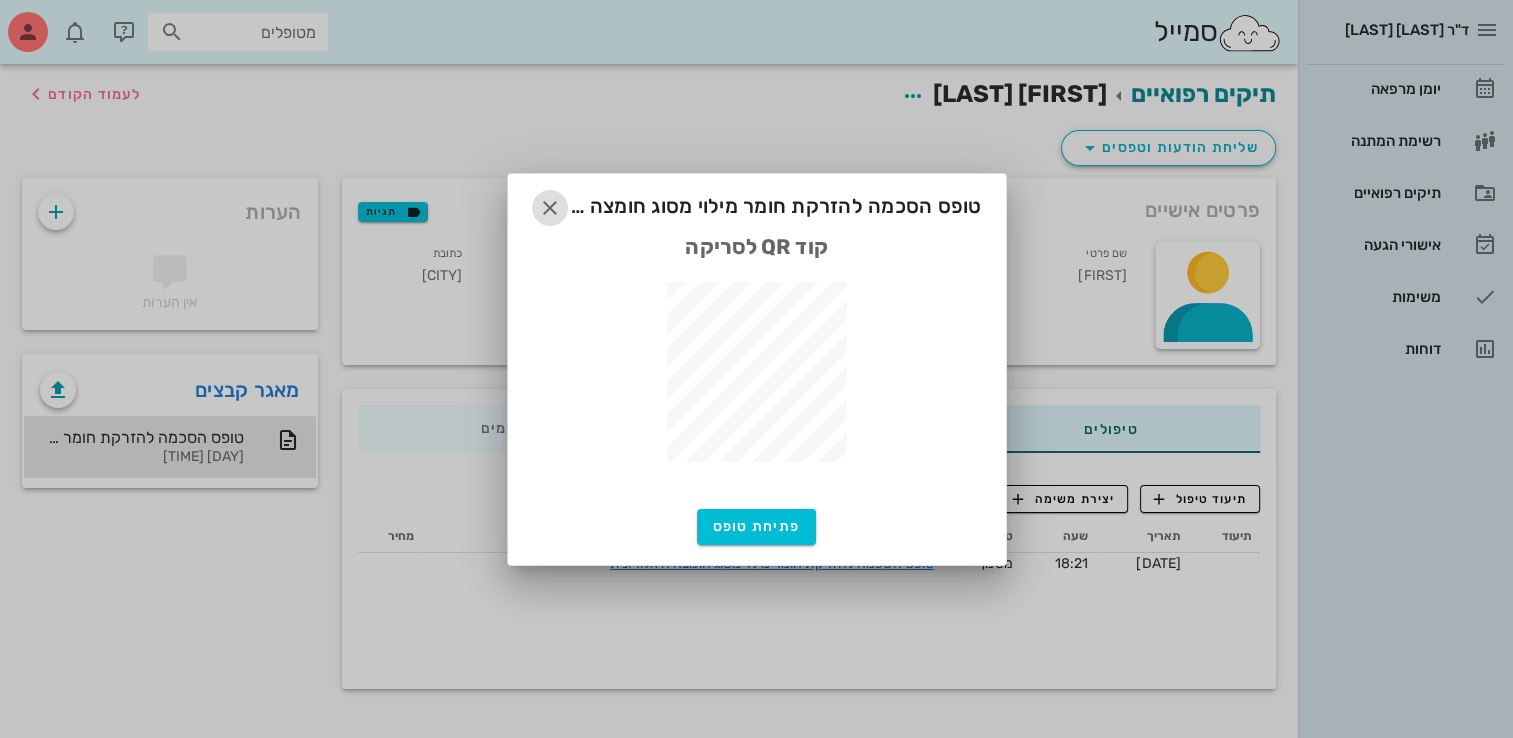 click at bounding box center [550, 208] 